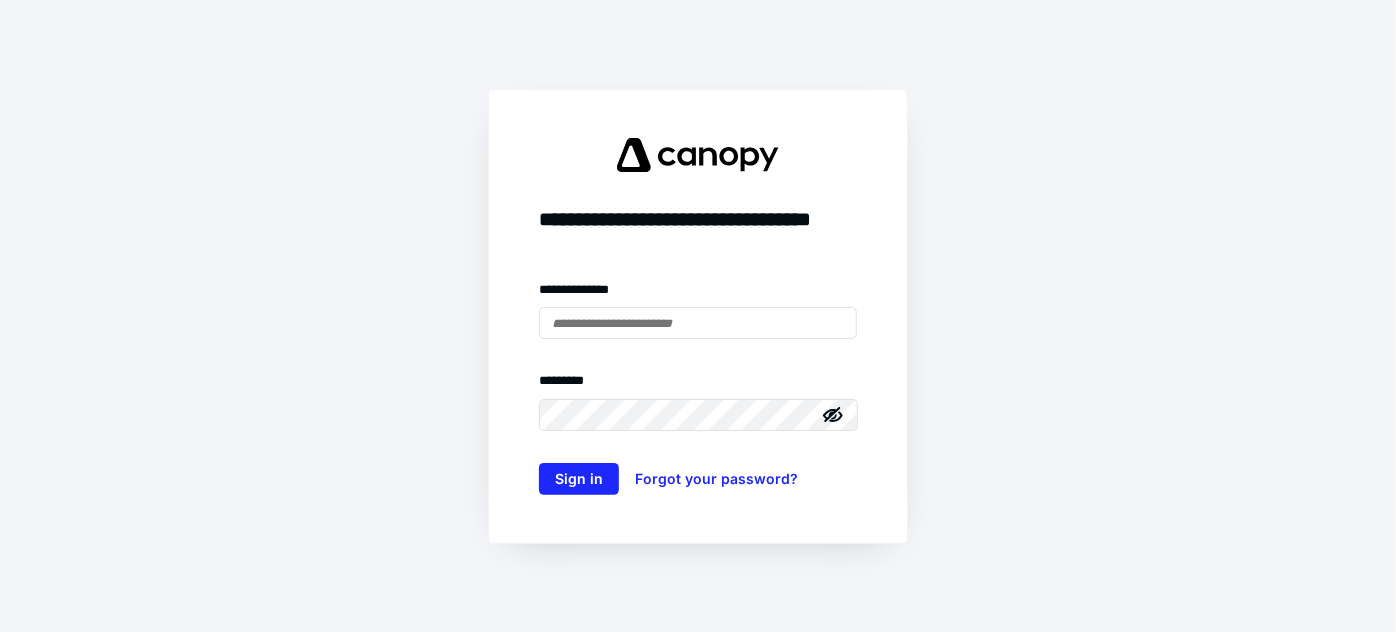 scroll, scrollTop: 0, scrollLeft: 0, axis: both 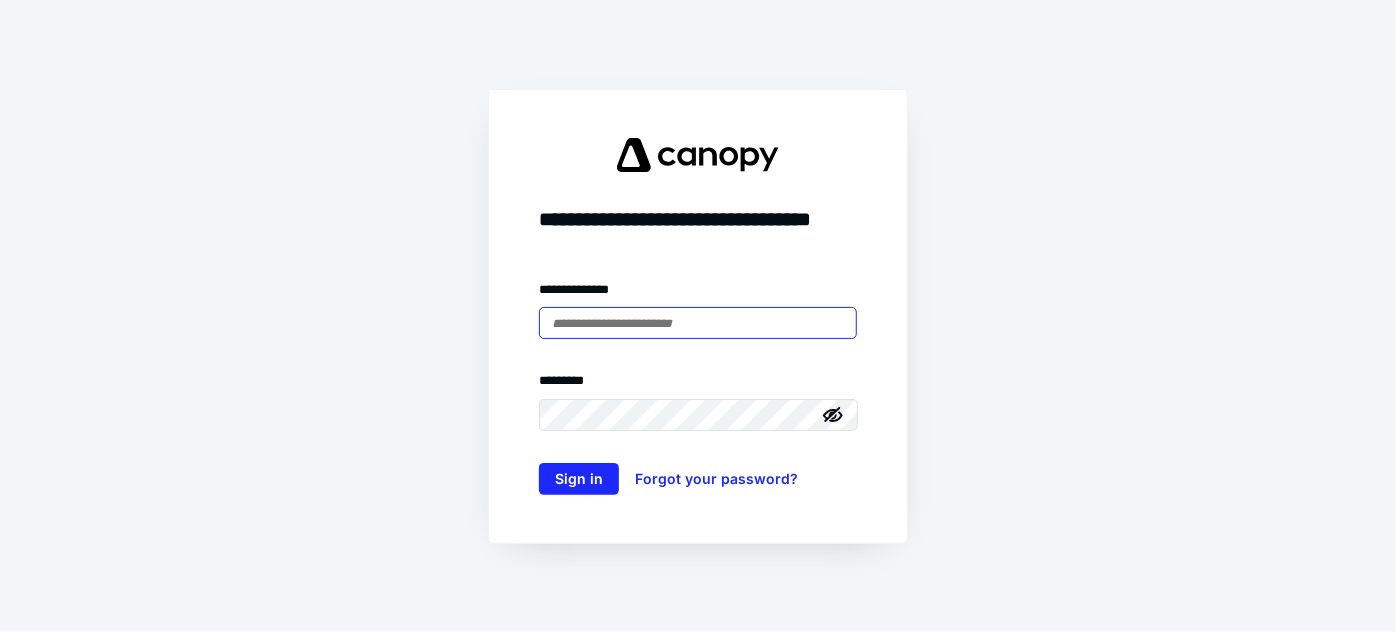 click at bounding box center (698, 323) 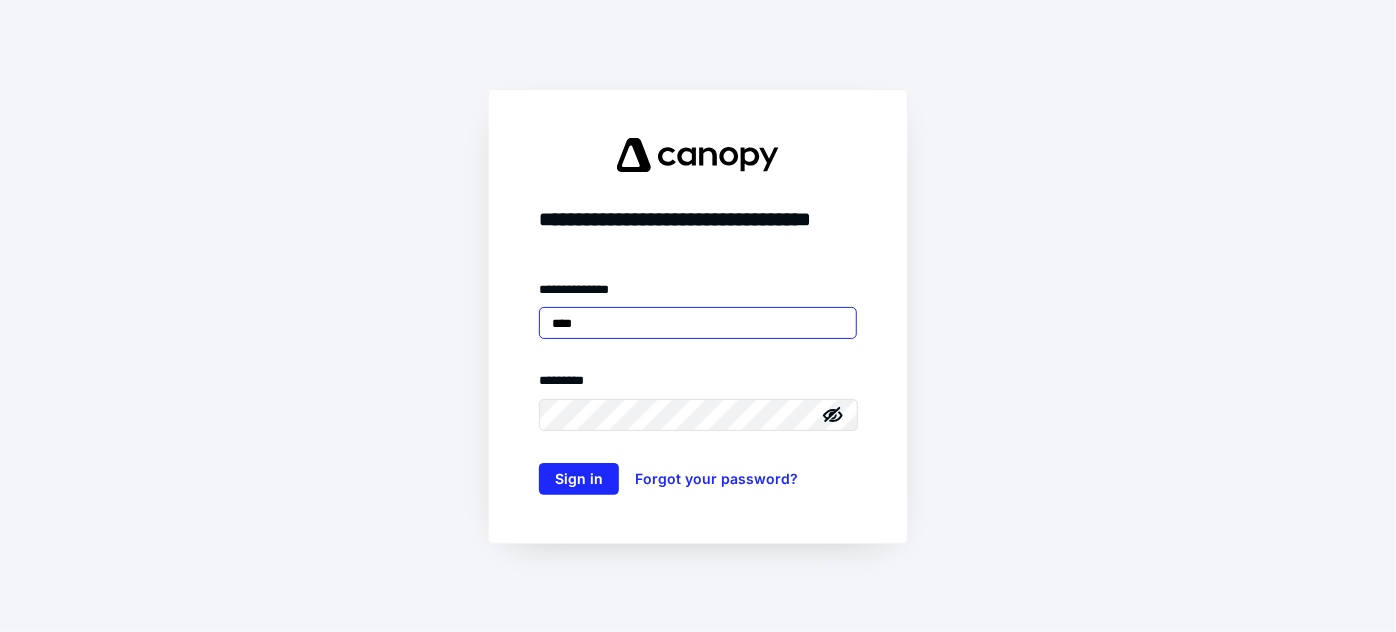 type on "**********" 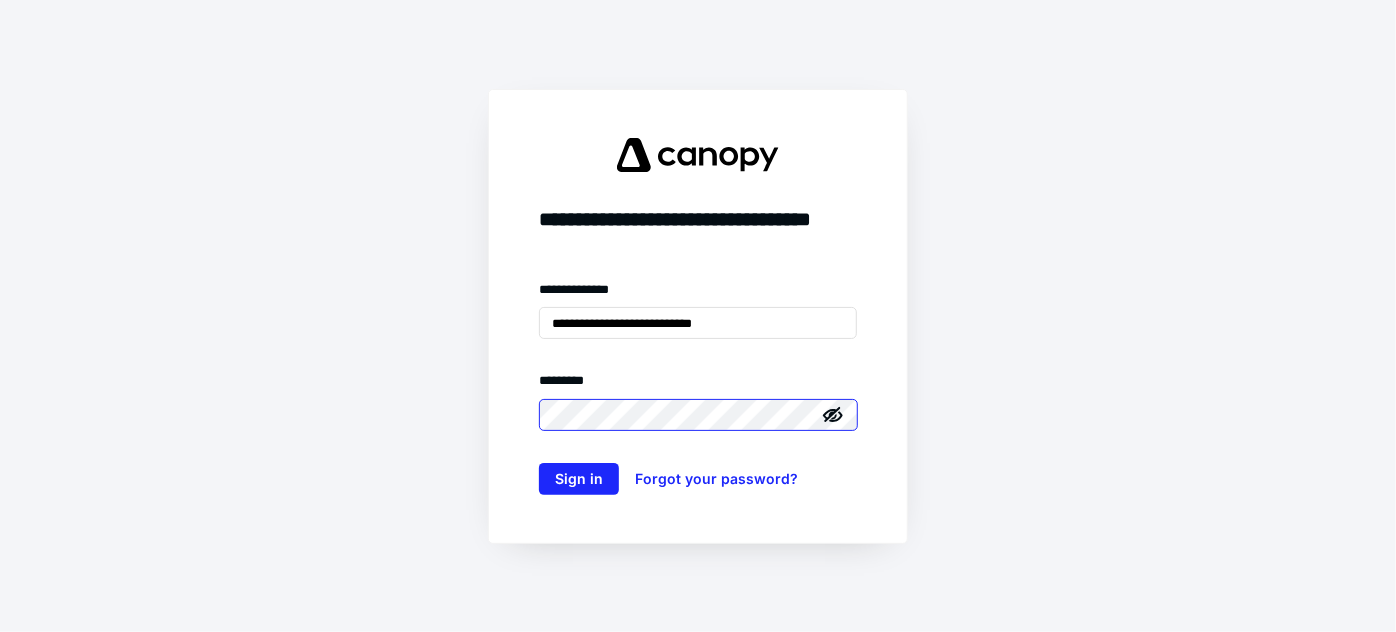 click on "Sign in" at bounding box center (579, 479) 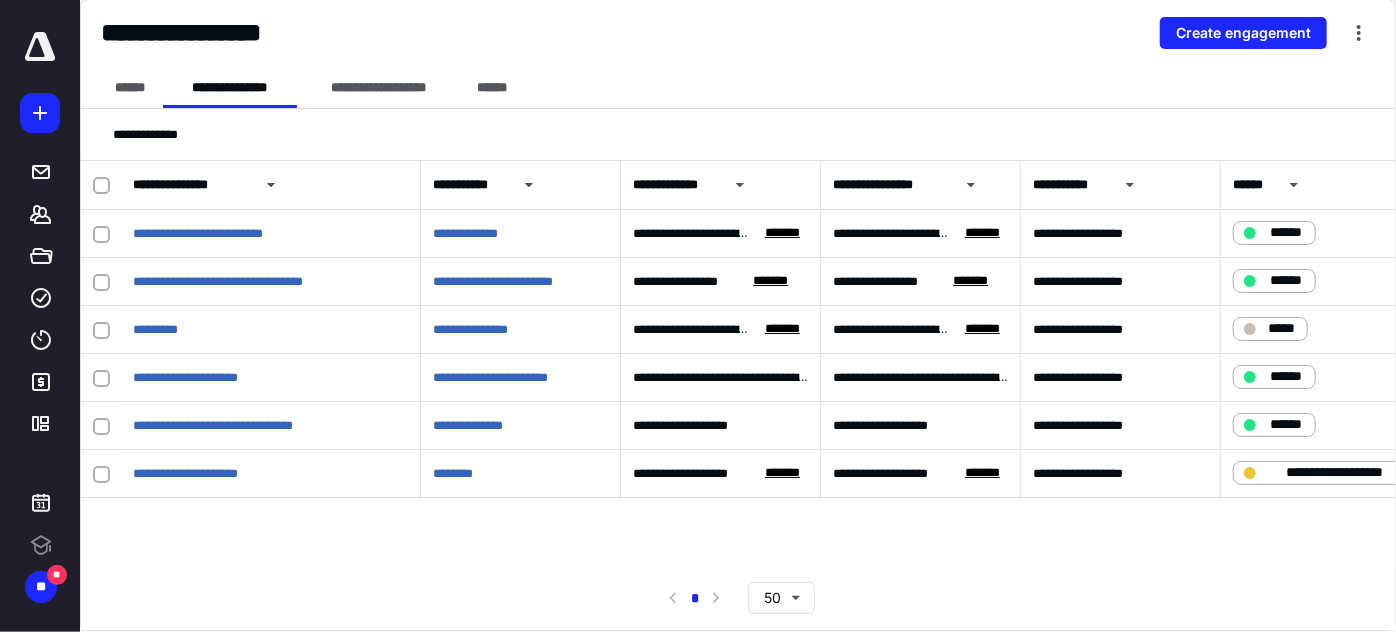 scroll, scrollTop: 0, scrollLeft: 0, axis: both 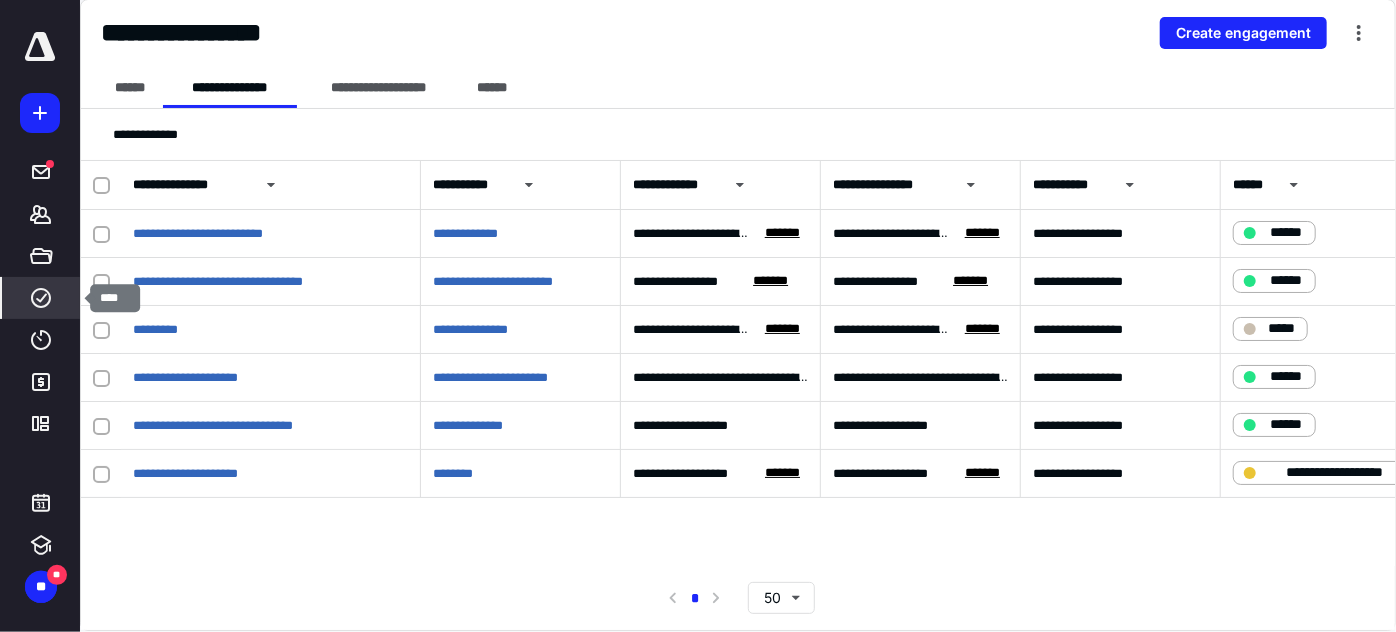 click 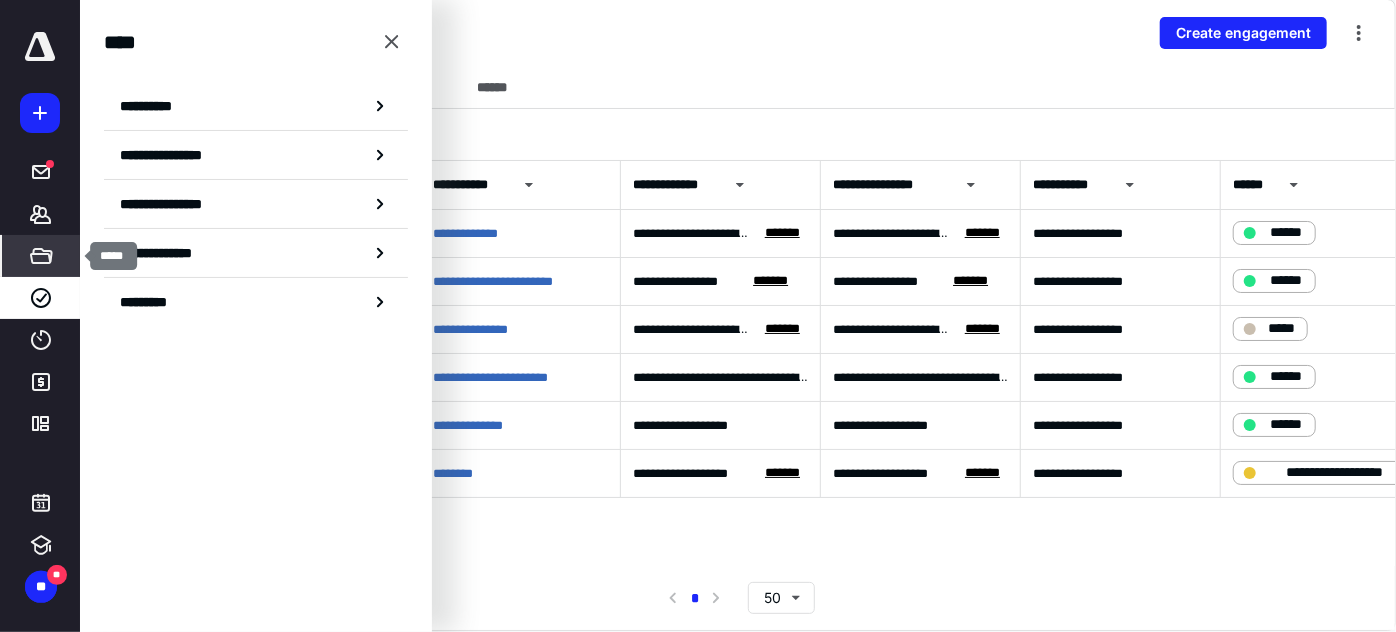 click 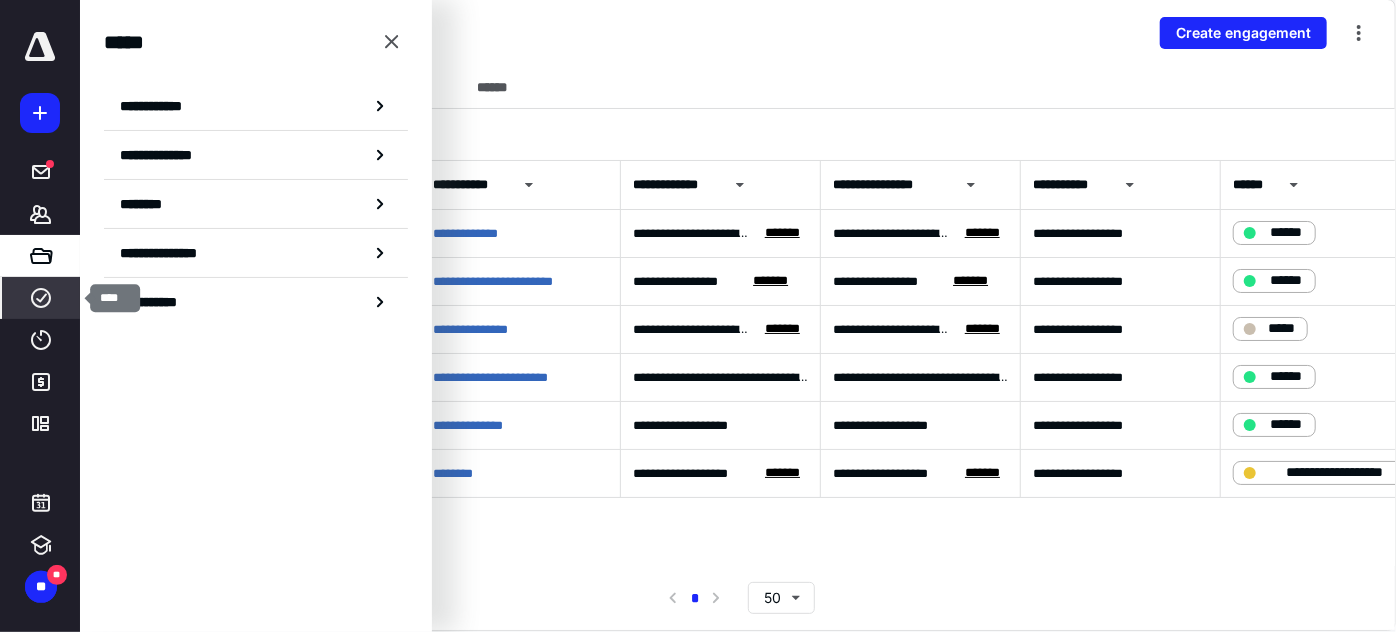 click 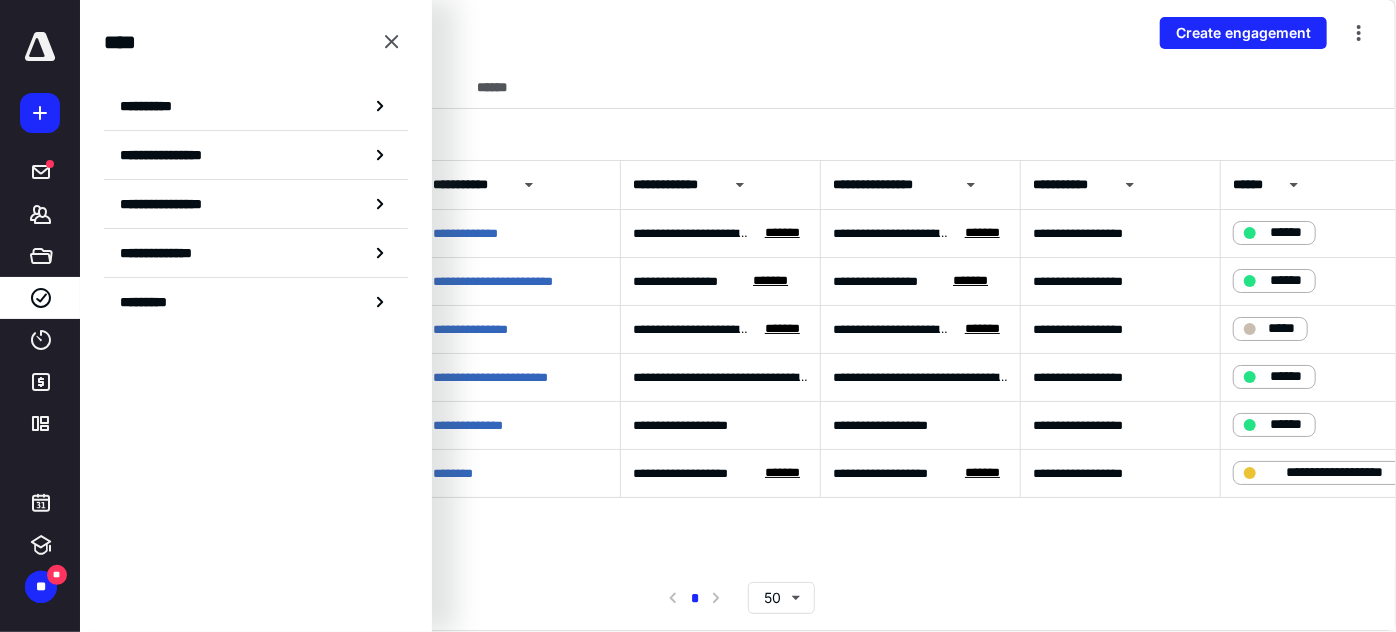 click 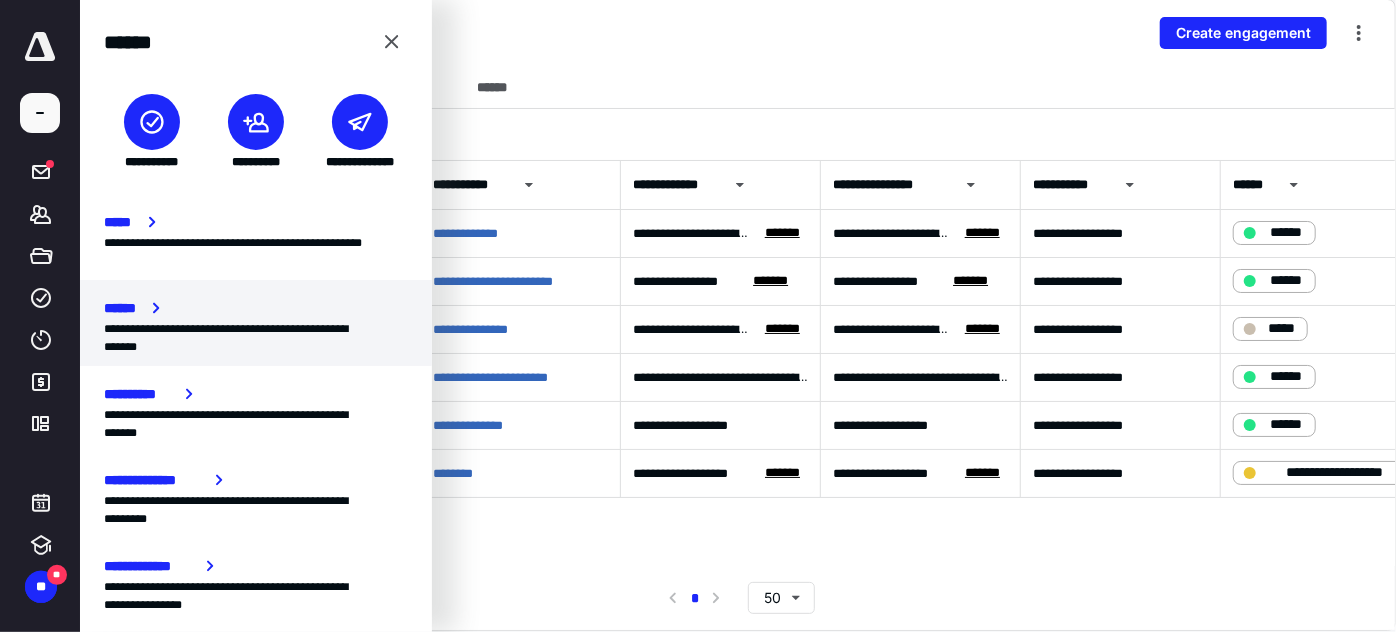 click on "**********" at bounding box center [249, 338] 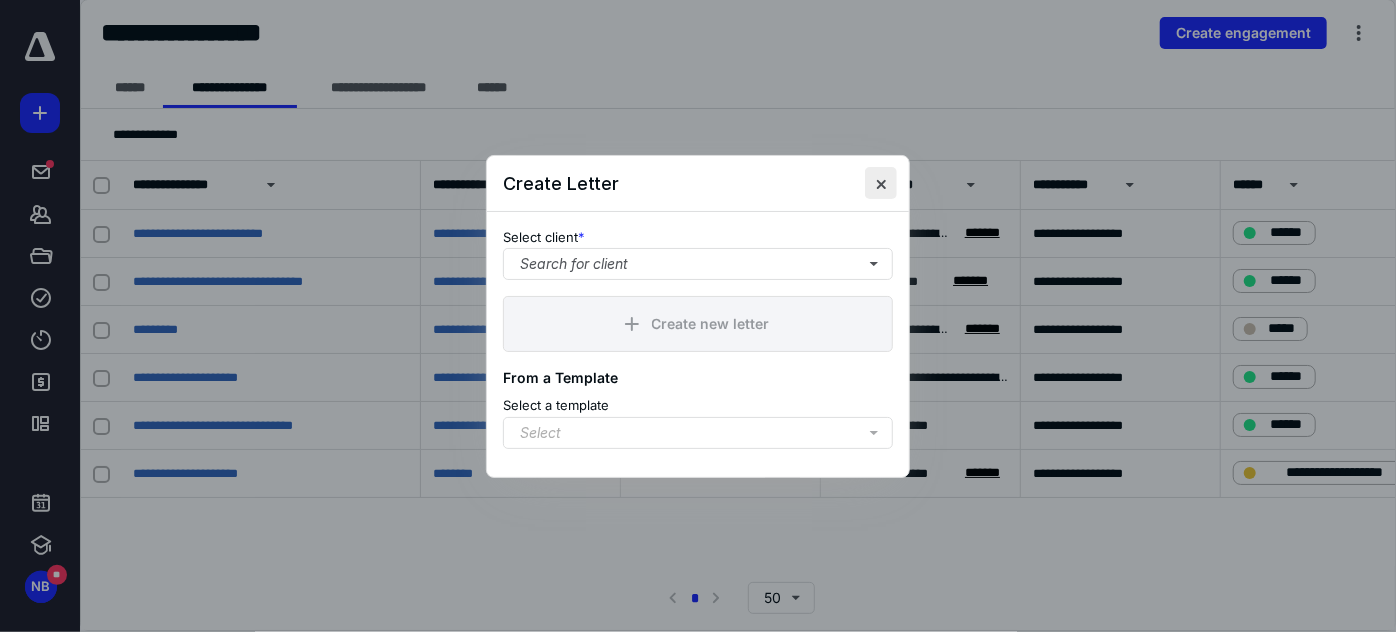 click at bounding box center [881, 183] 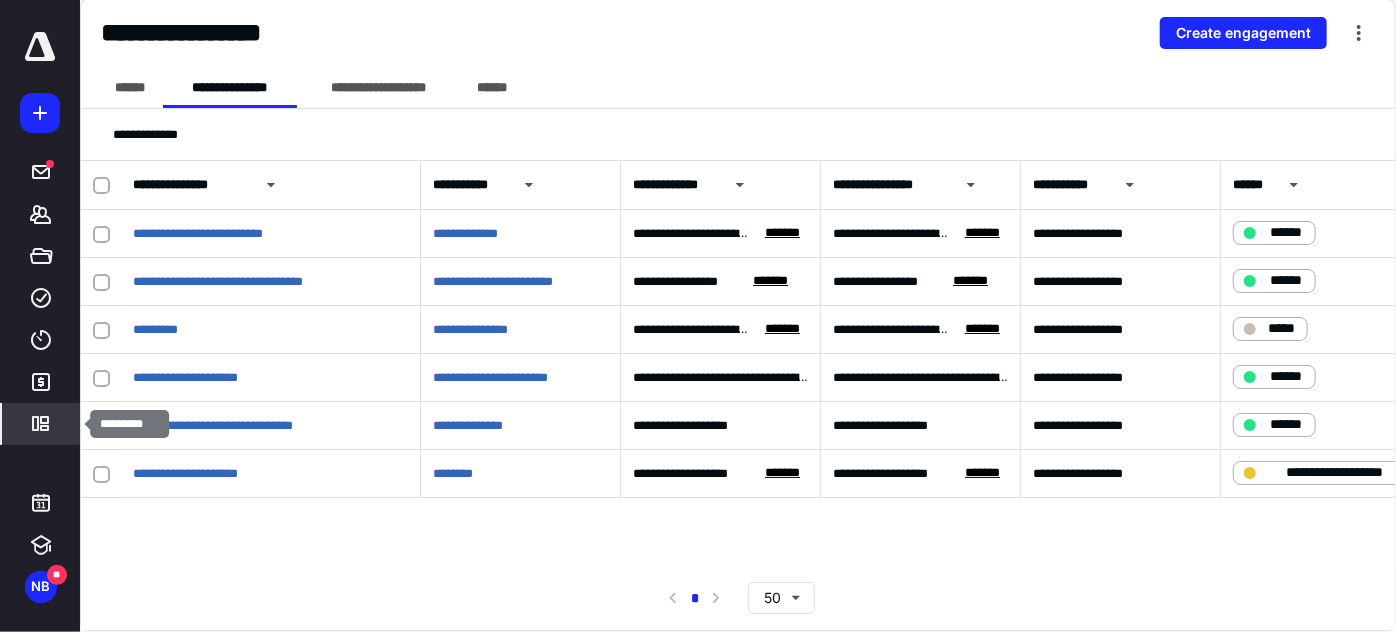 click 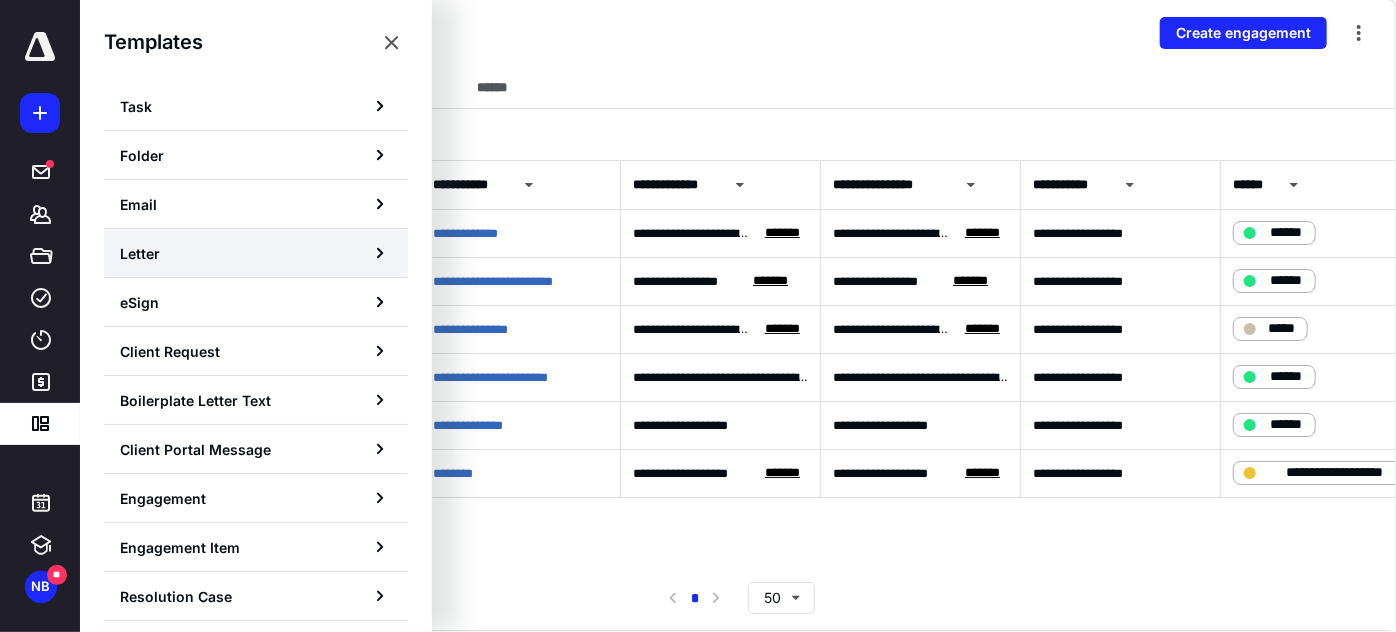 click on "Letter" at bounding box center [256, 253] 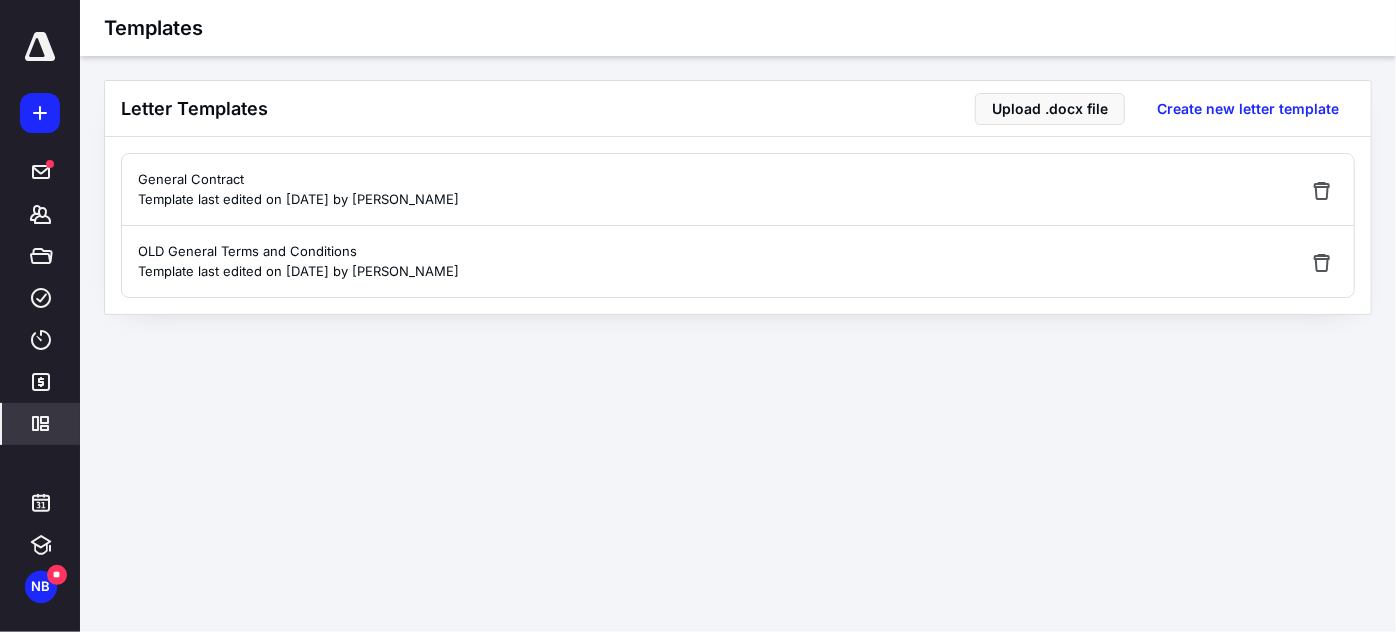 click on "General Contract" at bounding box center (298, 180) 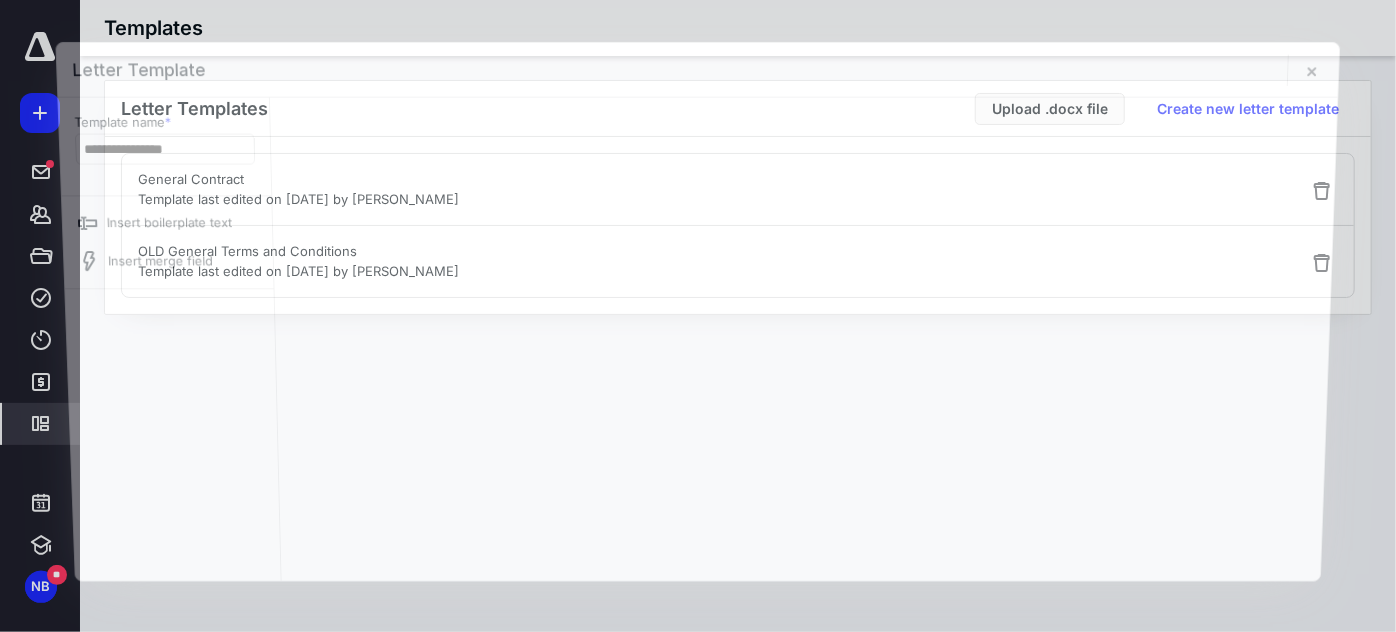 scroll, scrollTop: 0, scrollLeft: 0, axis: both 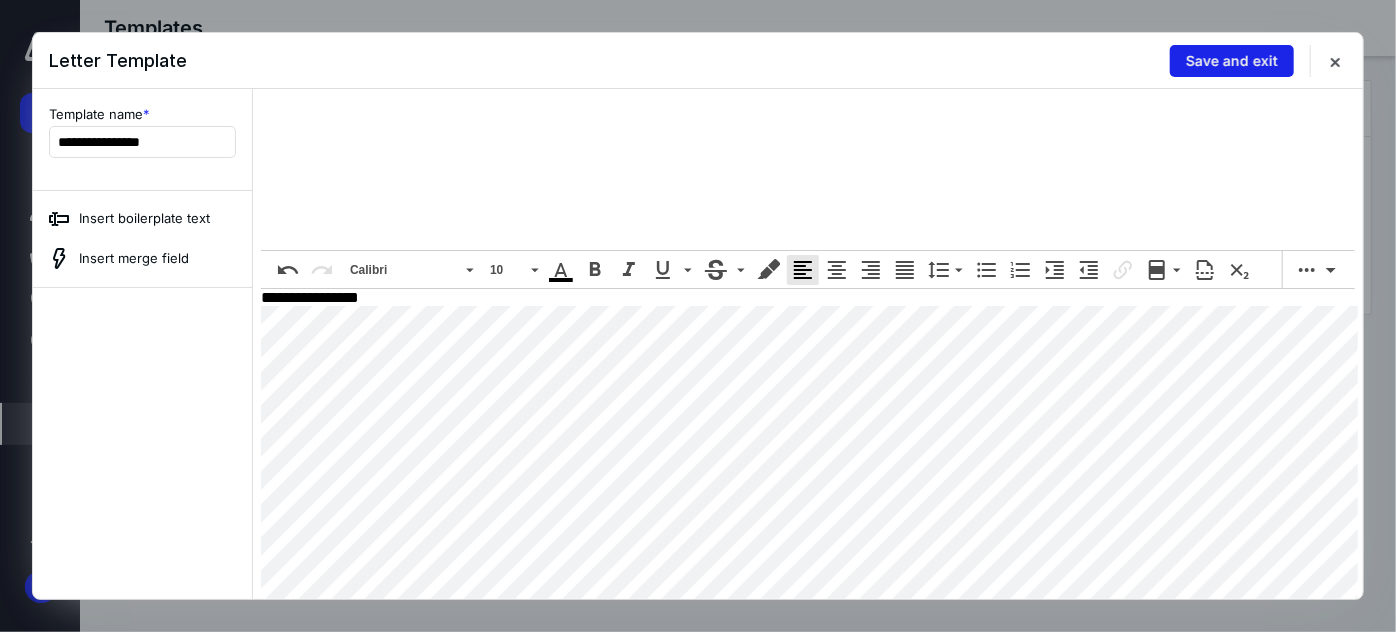 click on "Save and exit" at bounding box center [1232, 61] 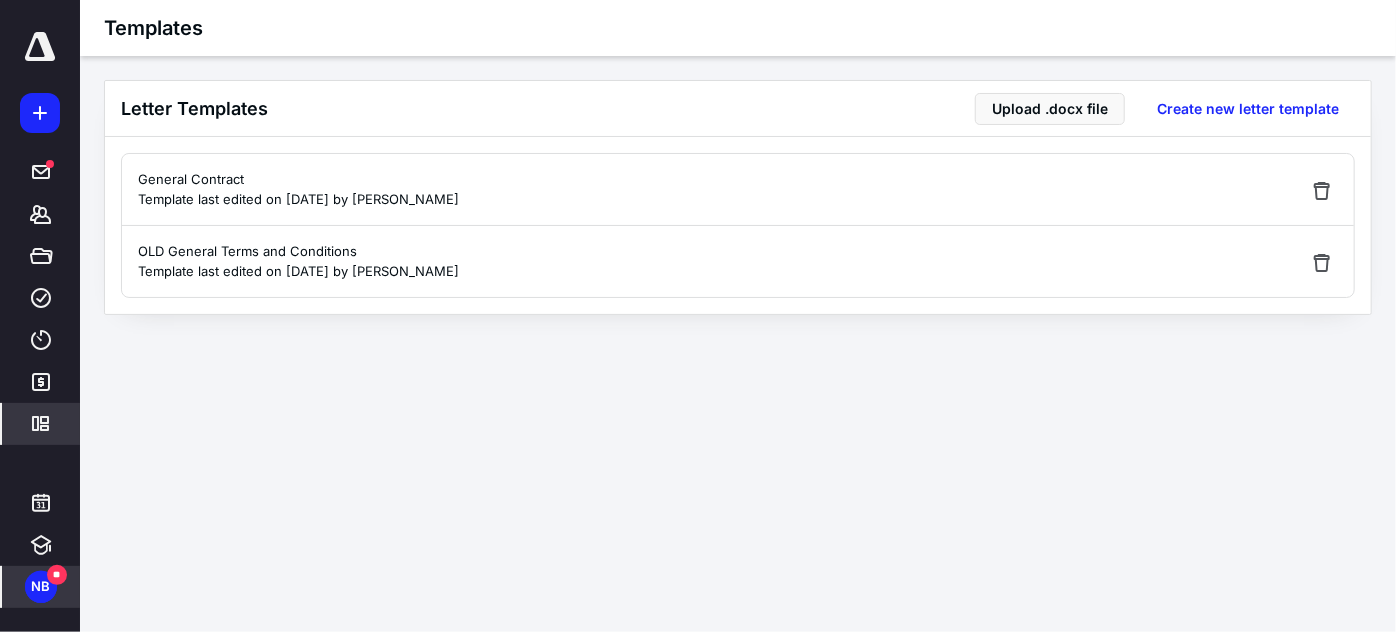 click on "**" at bounding box center (57, 575) 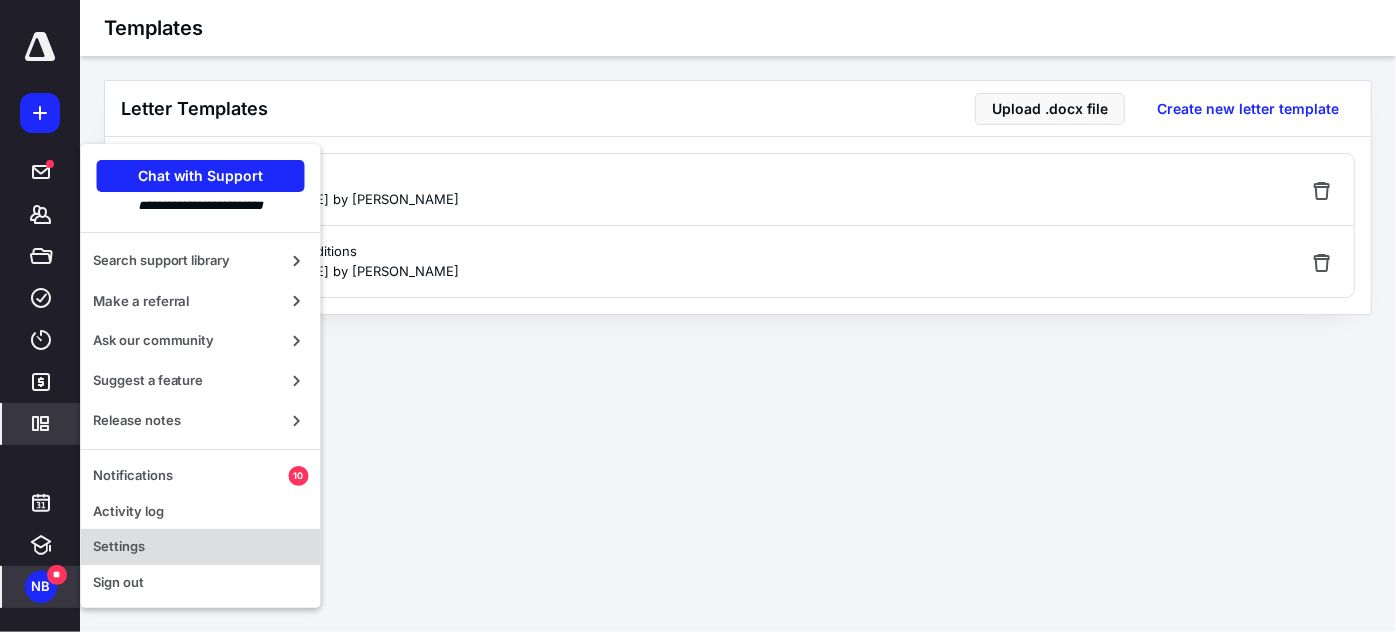 click on "Settings" at bounding box center (201, 547) 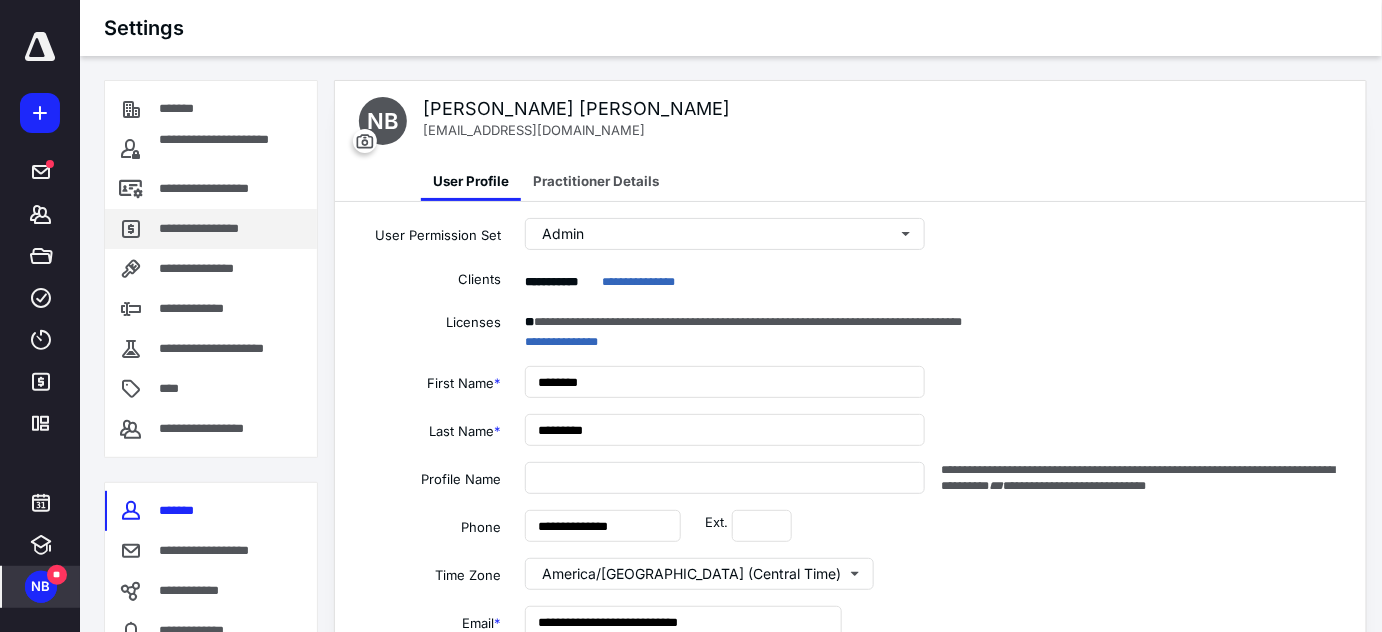 click on "**********" at bounding box center (204, 229) 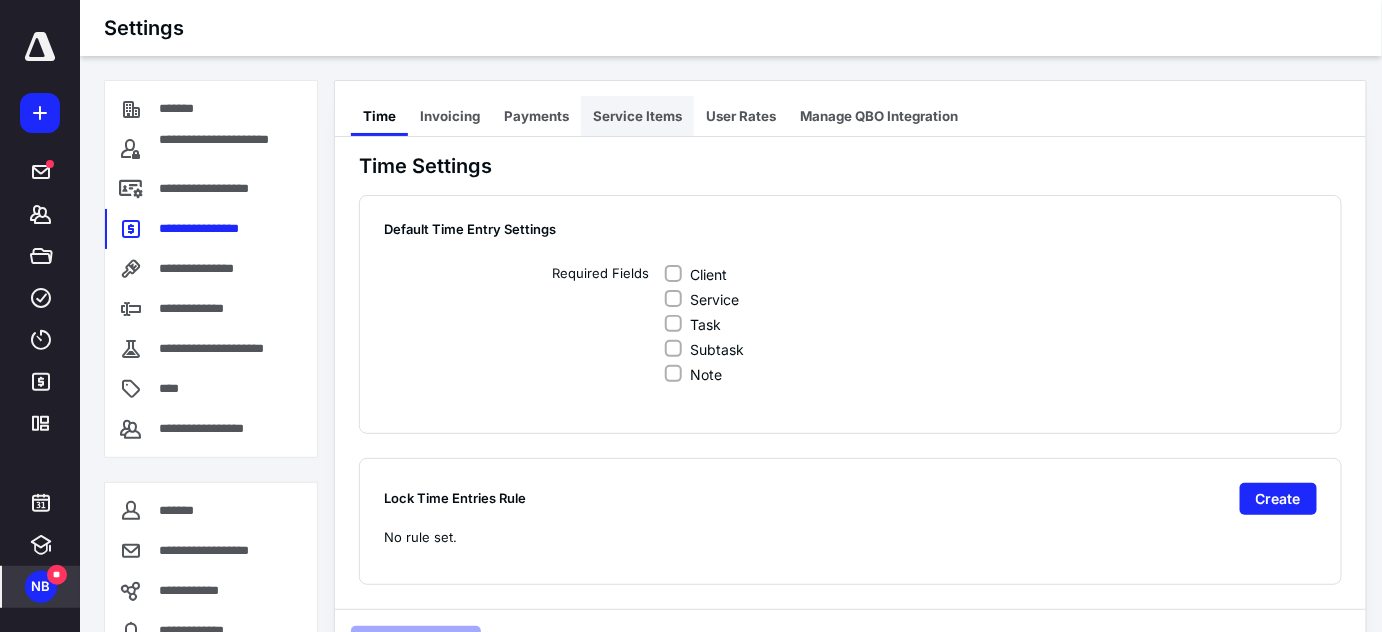click on "Service Items" at bounding box center (637, 116) 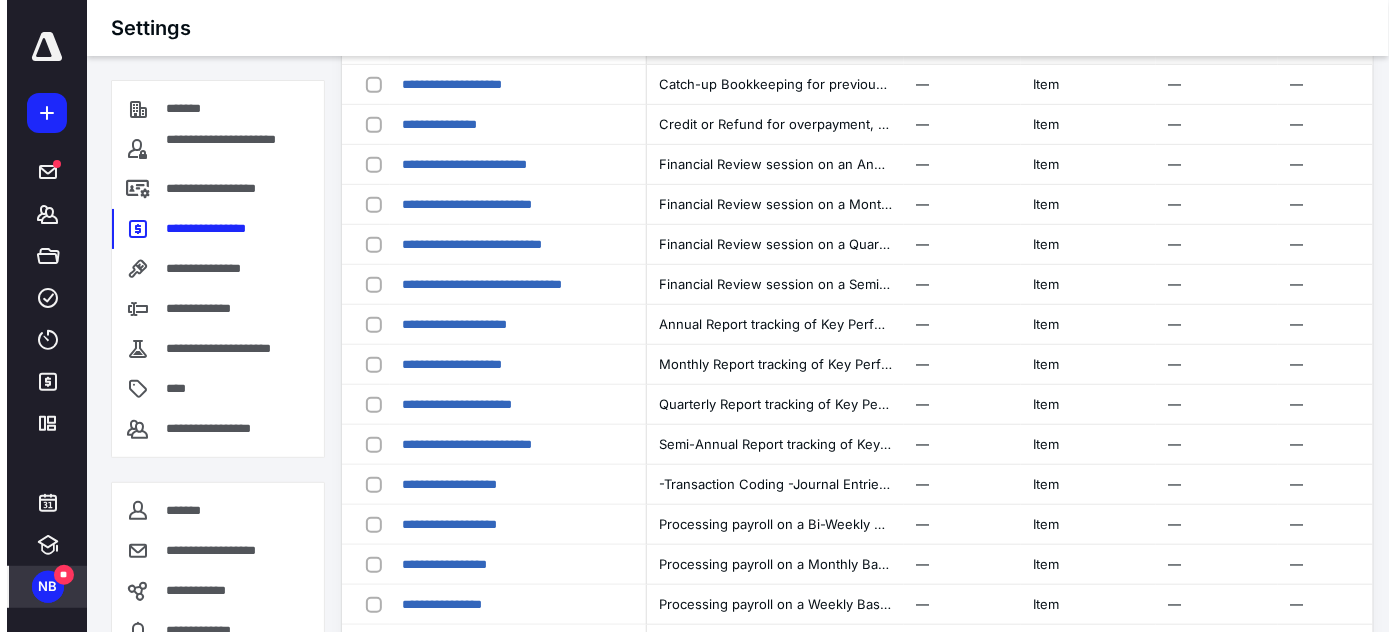 scroll, scrollTop: 272, scrollLeft: 0, axis: vertical 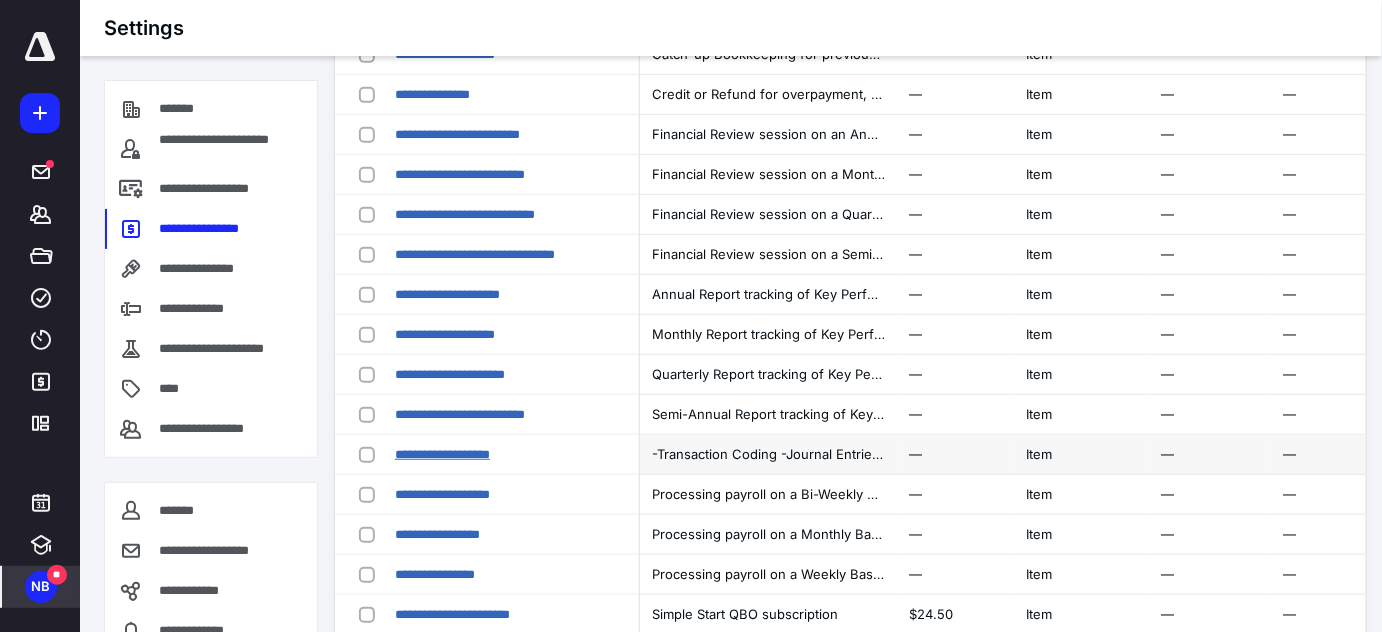 click on "**********" at bounding box center [442, 454] 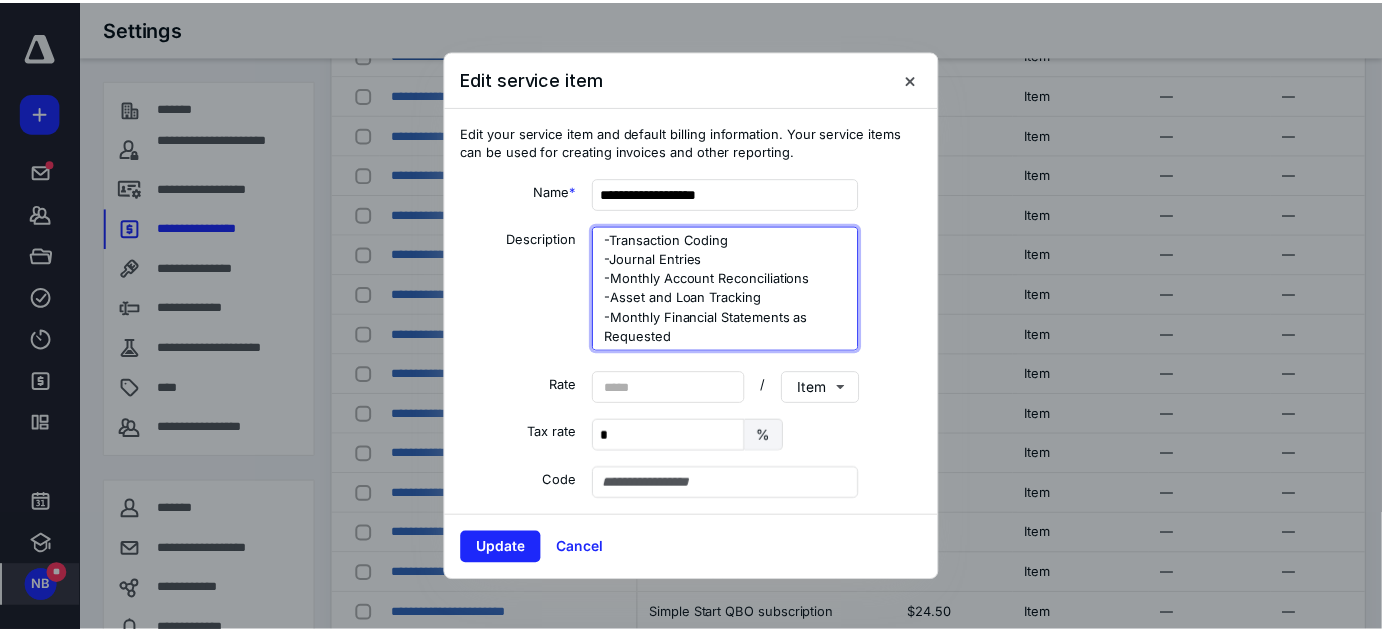 scroll, scrollTop: 0, scrollLeft: 0, axis: both 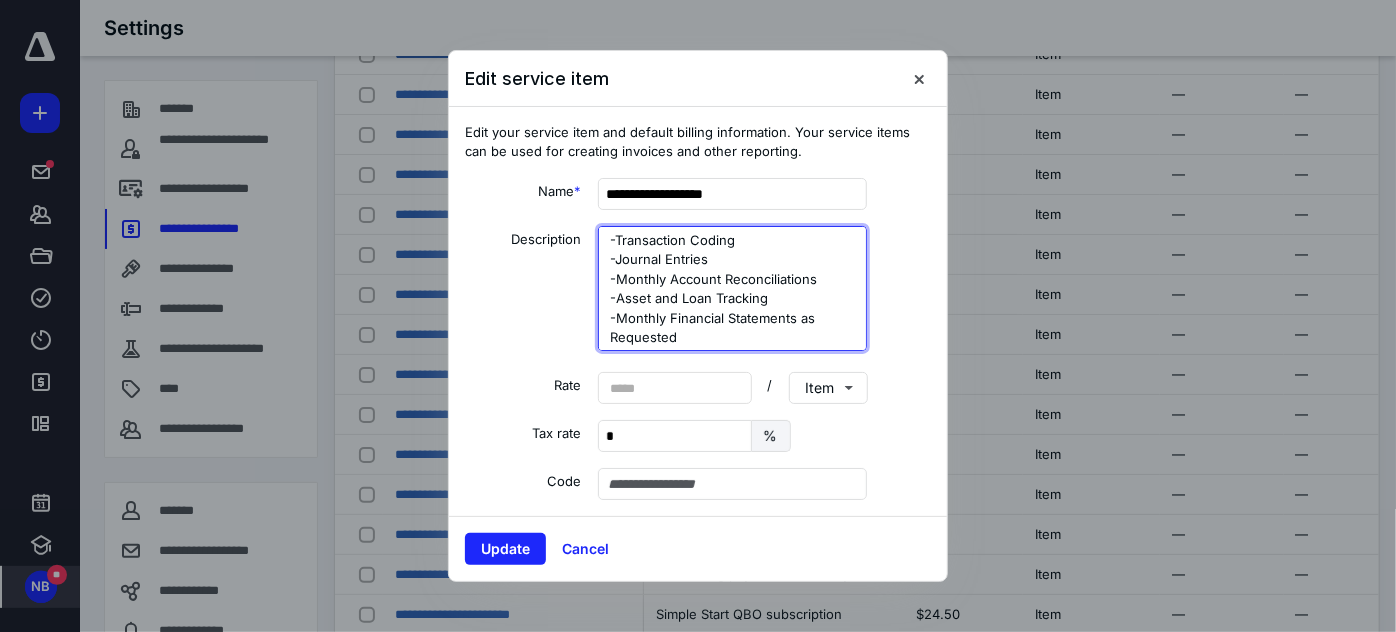 drag, startPoint x: 683, startPoint y: 337, endPoint x: 608, endPoint y: 233, distance: 128.22246 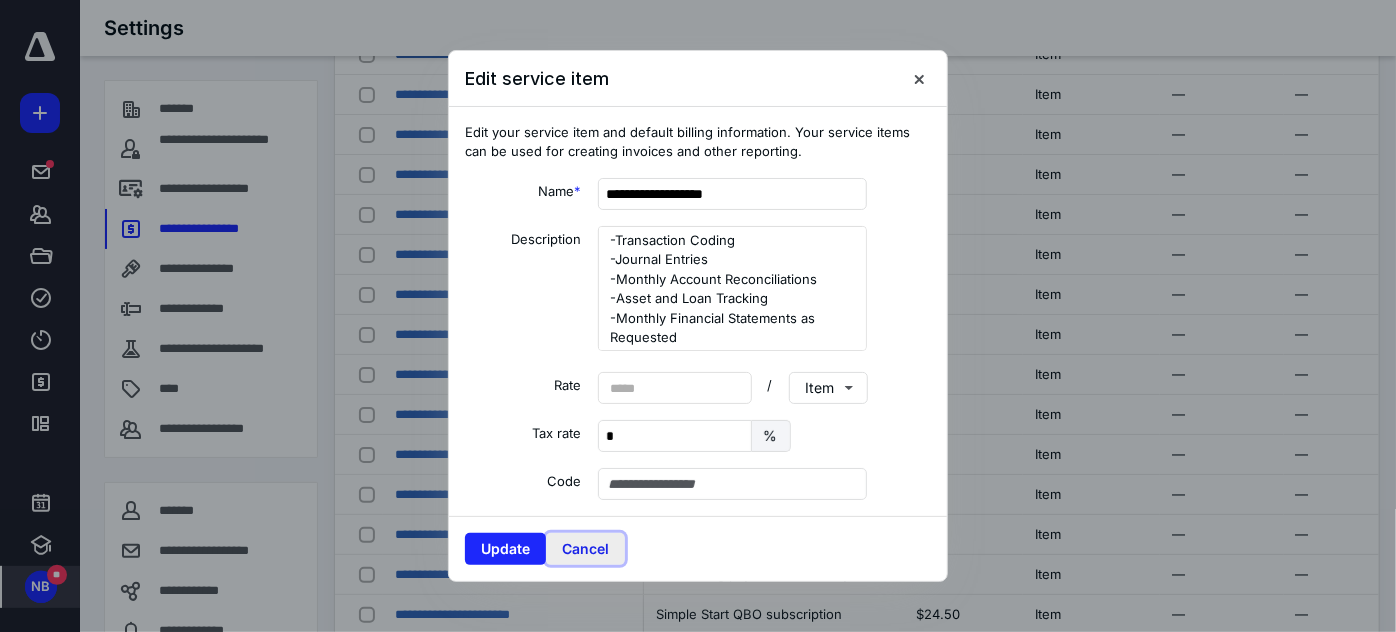 click on "Cancel" at bounding box center [585, 549] 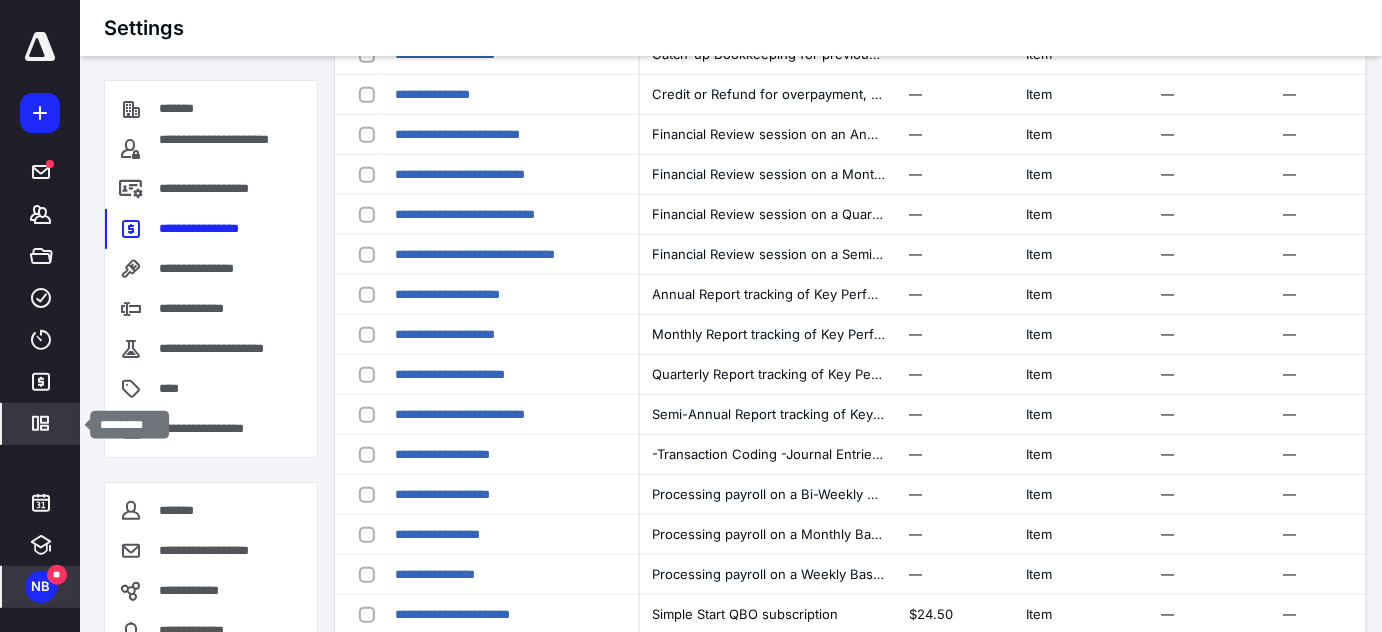 click 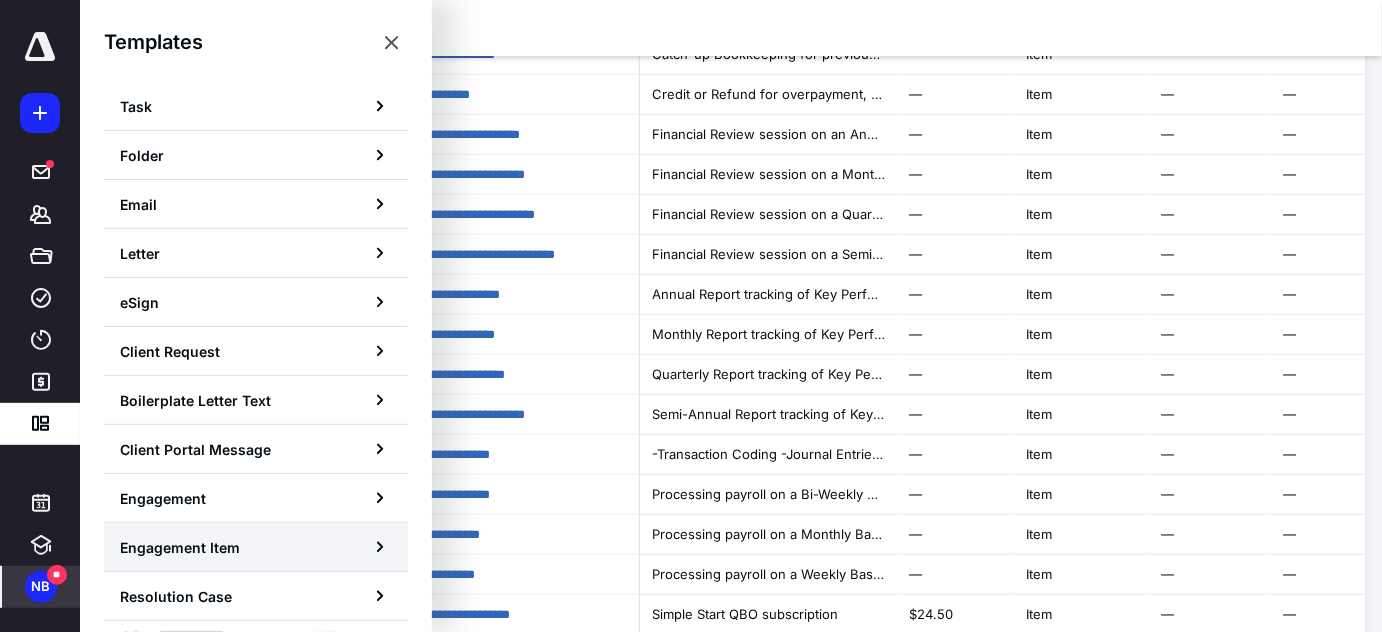click on "Engagement Item" at bounding box center [180, 547] 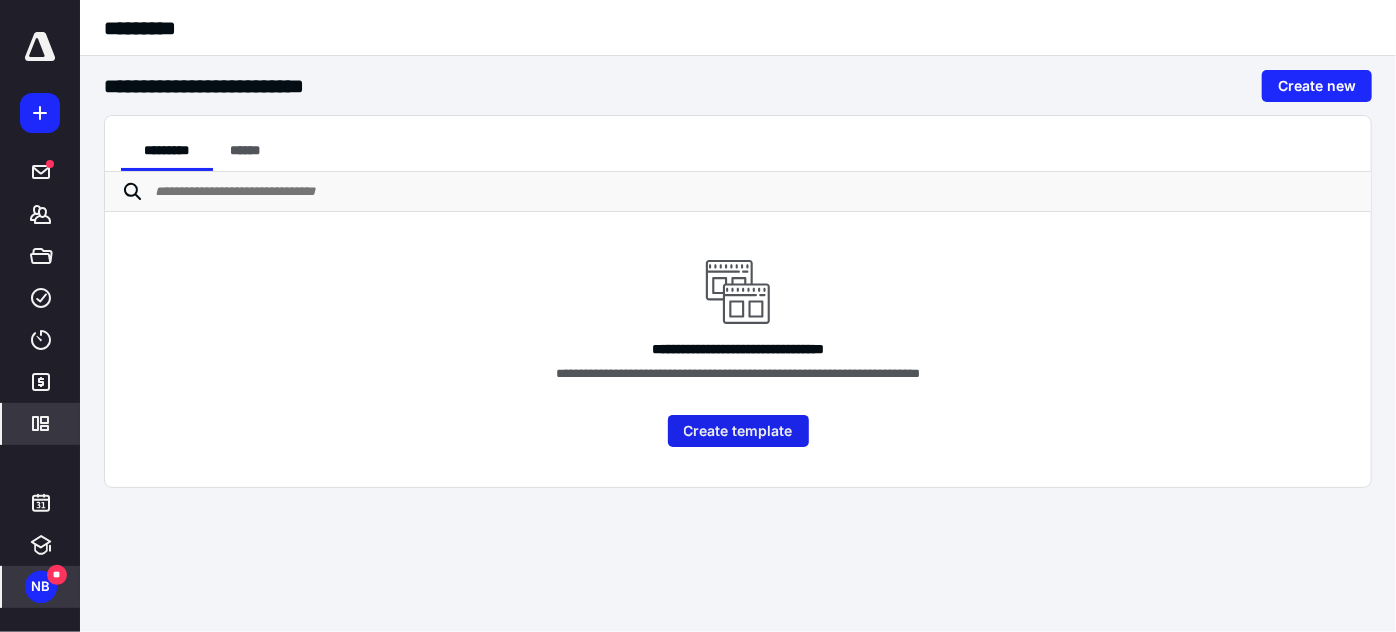 click on "Create template" at bounding box center (738, 431) 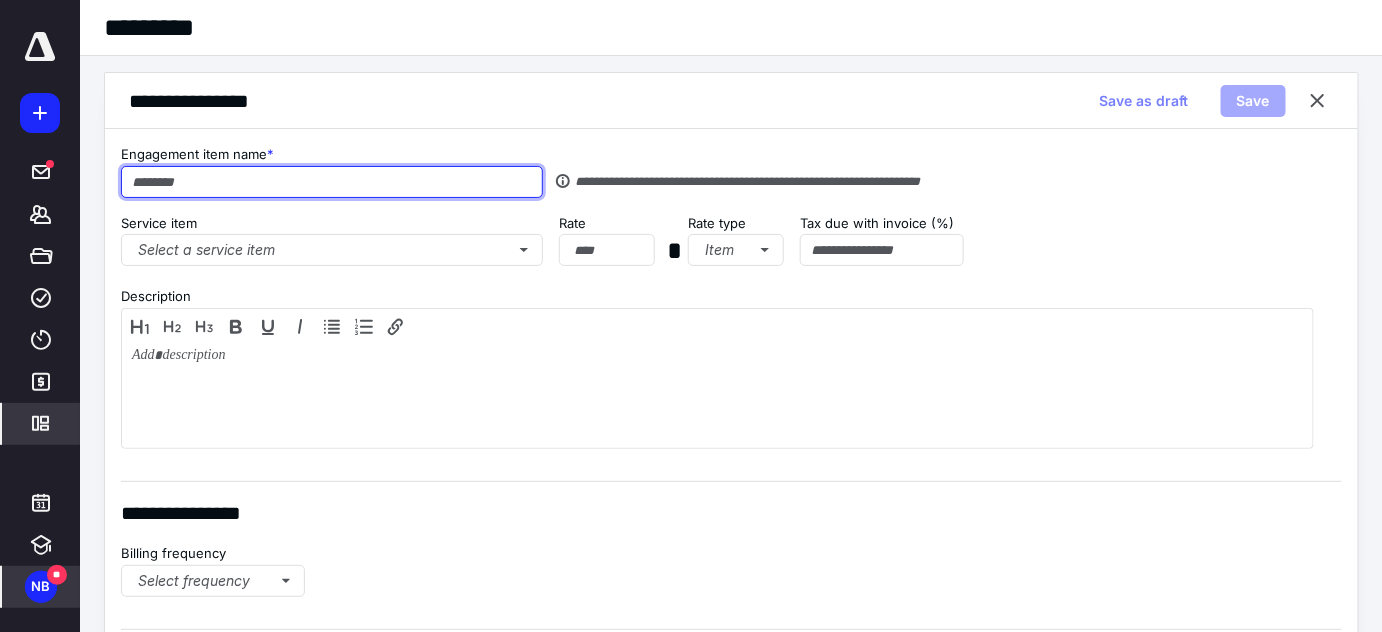 click at bounding box center [332, 182] 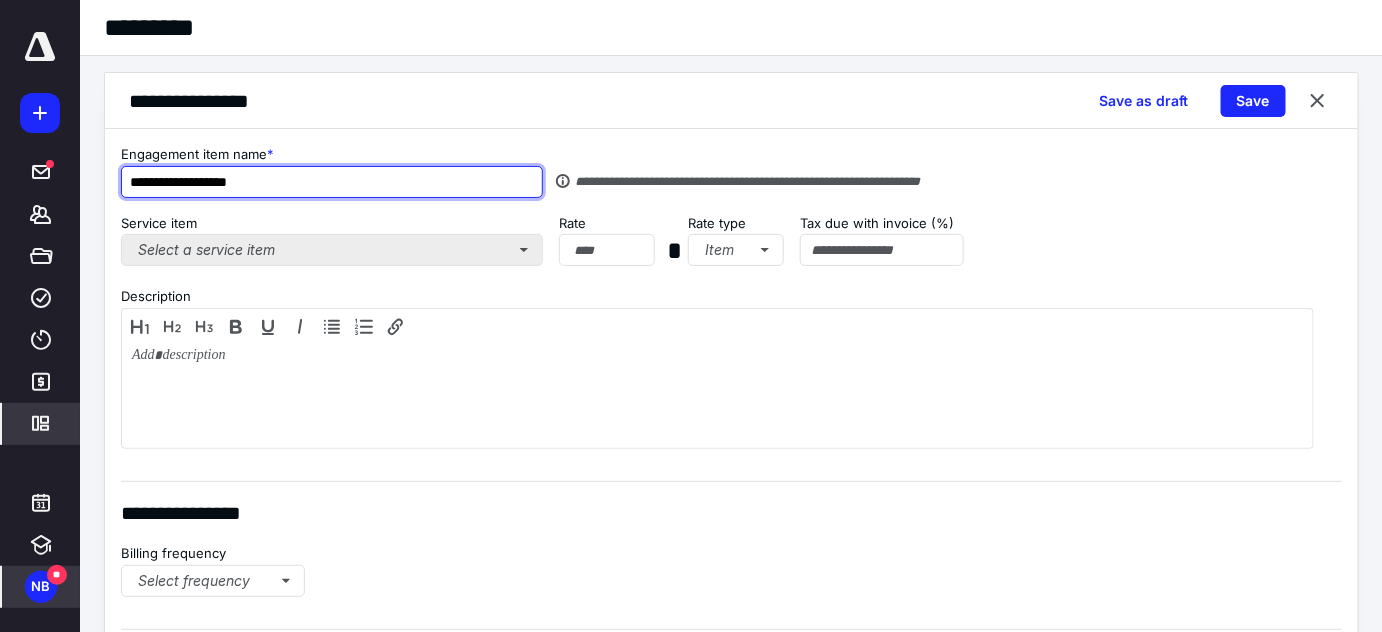 type on "**********" 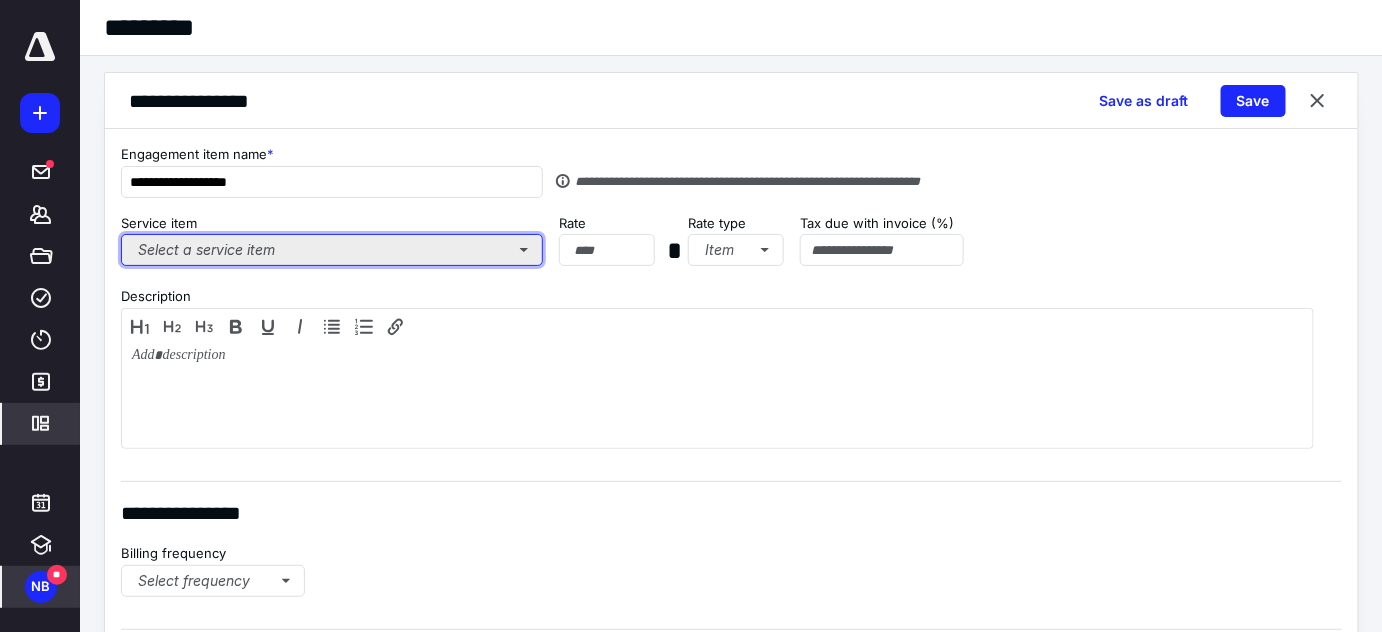 click on "Select a service item" at bounding box center [332, 250] 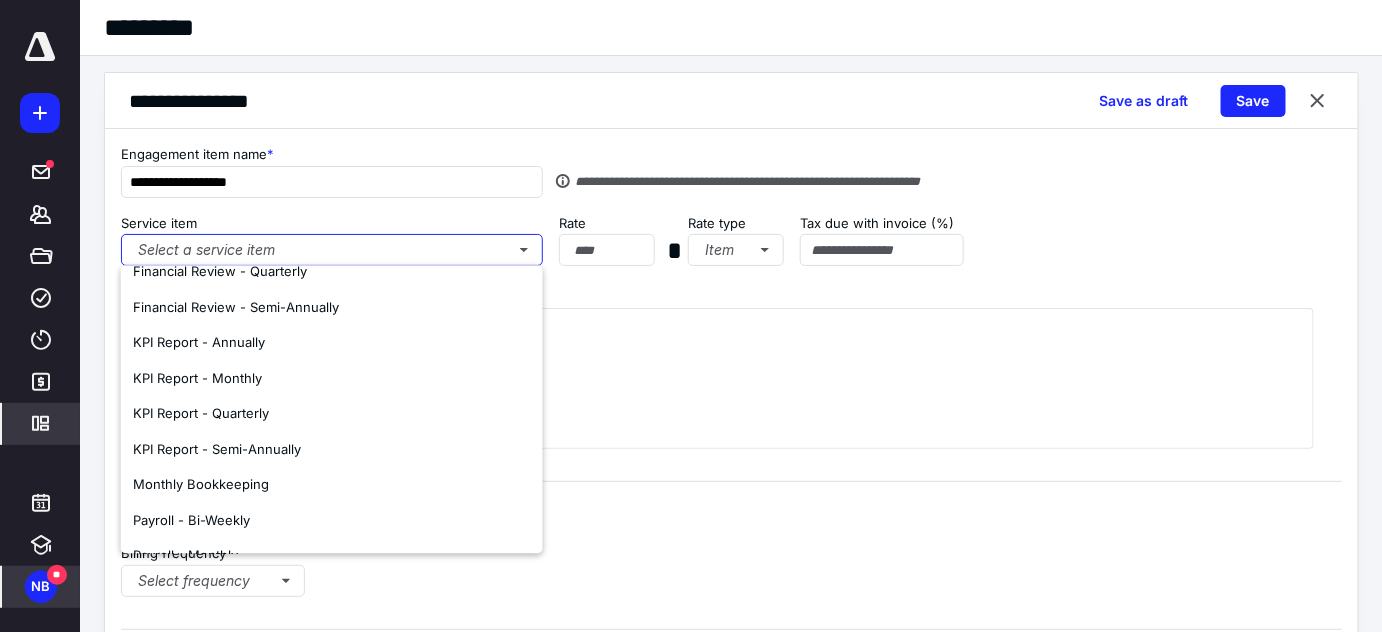 scroll, scrollTop: 272, scrollLeft: 0, axis: vertical 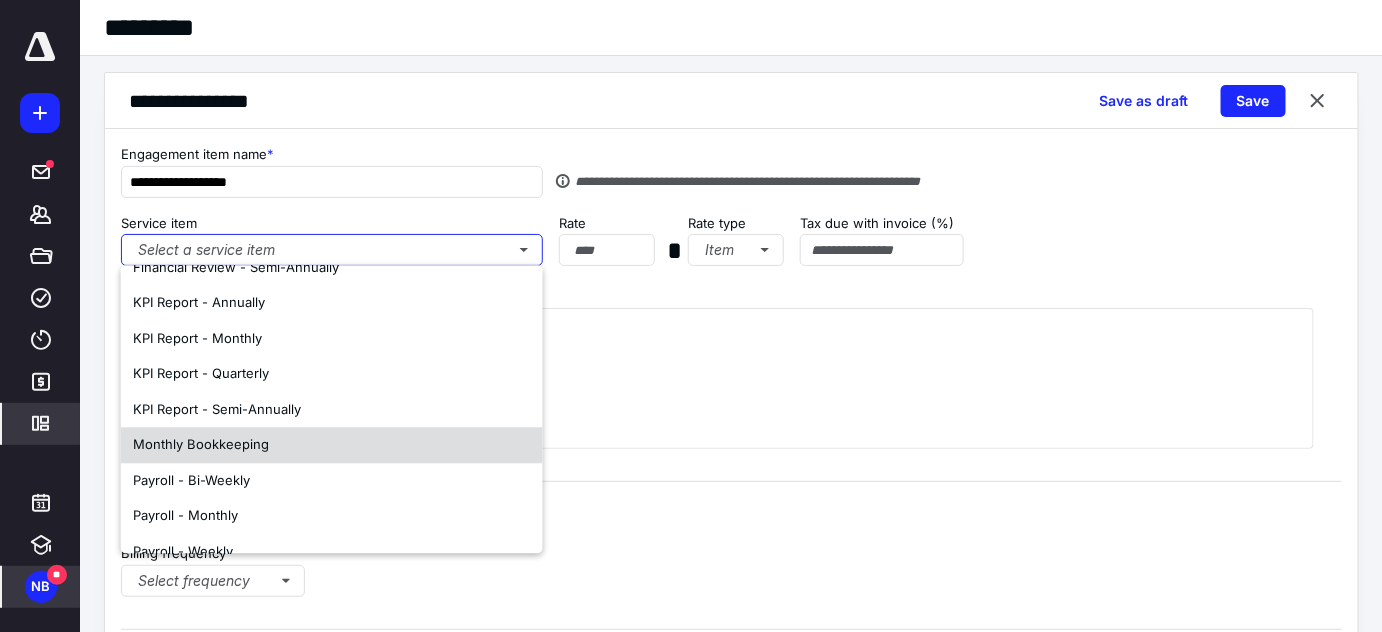click on "Monthly Bookkeeping" at bounding box center [201, 444] 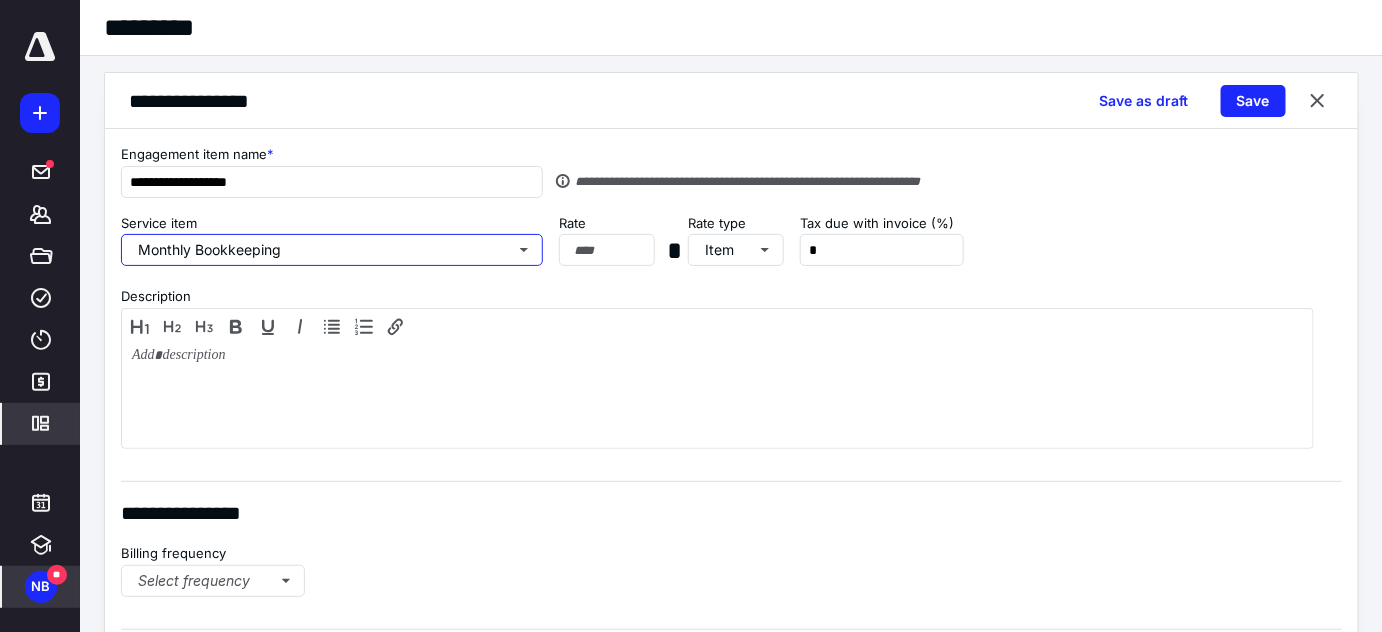 scroll, scrollTop: 0, scrollLeft: 0, axis: both 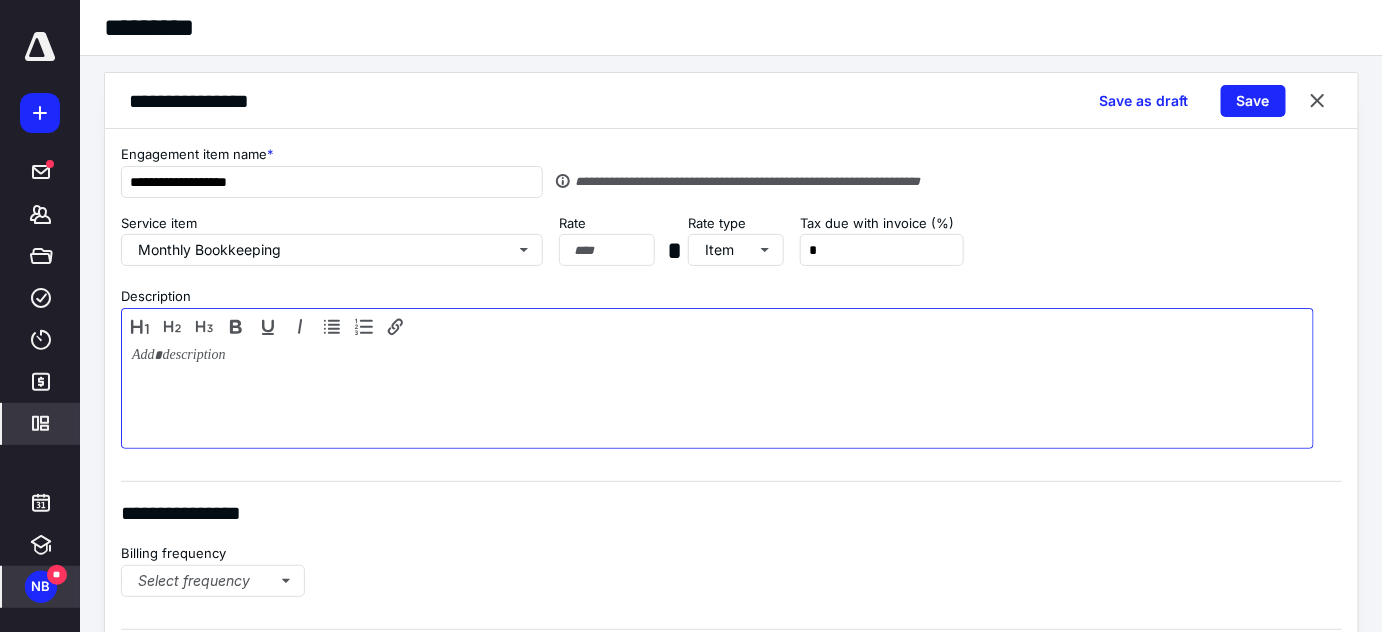click at bounding box center [717, 394] 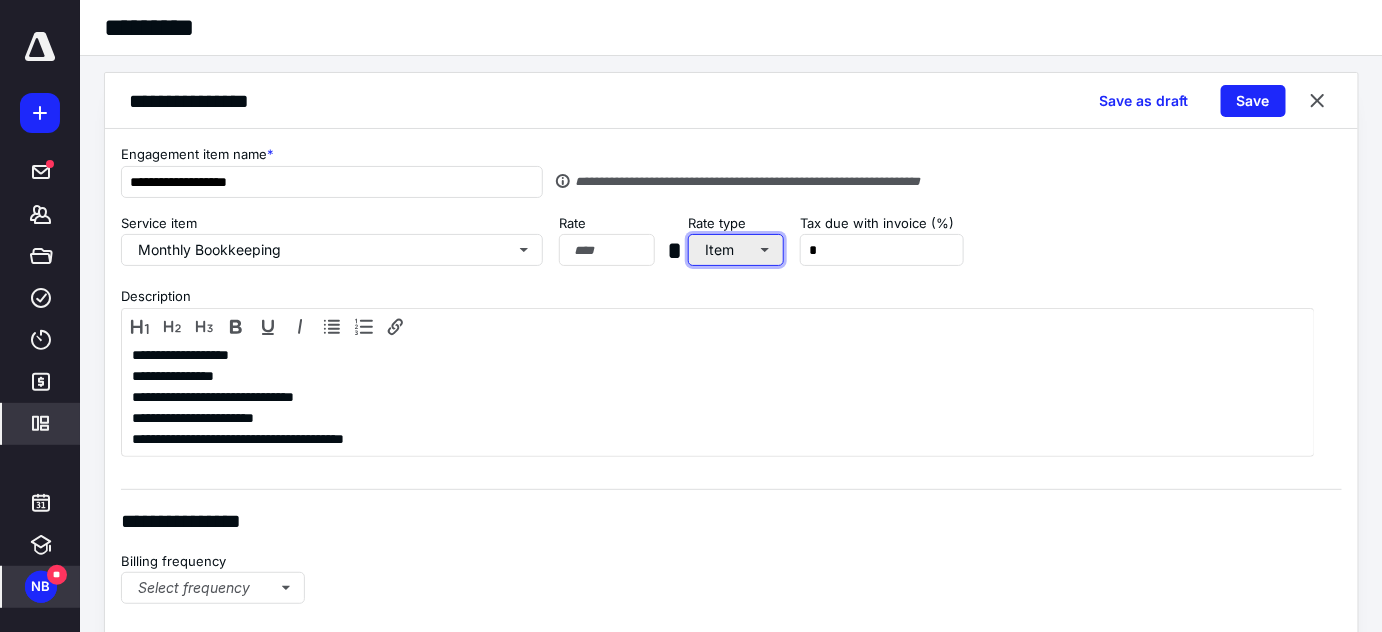 click on "Item" at bounding box center [736, 250] 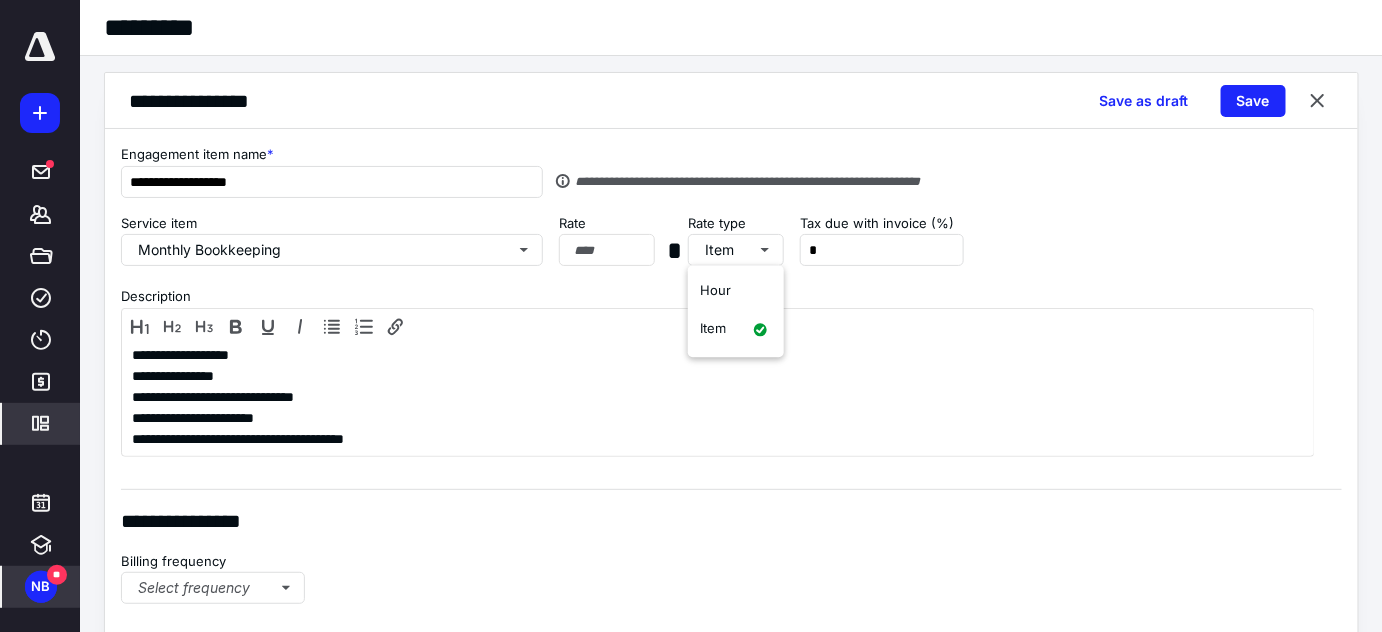 click on "Tax due with invoice (%) *" at bounding box center (882, 251) 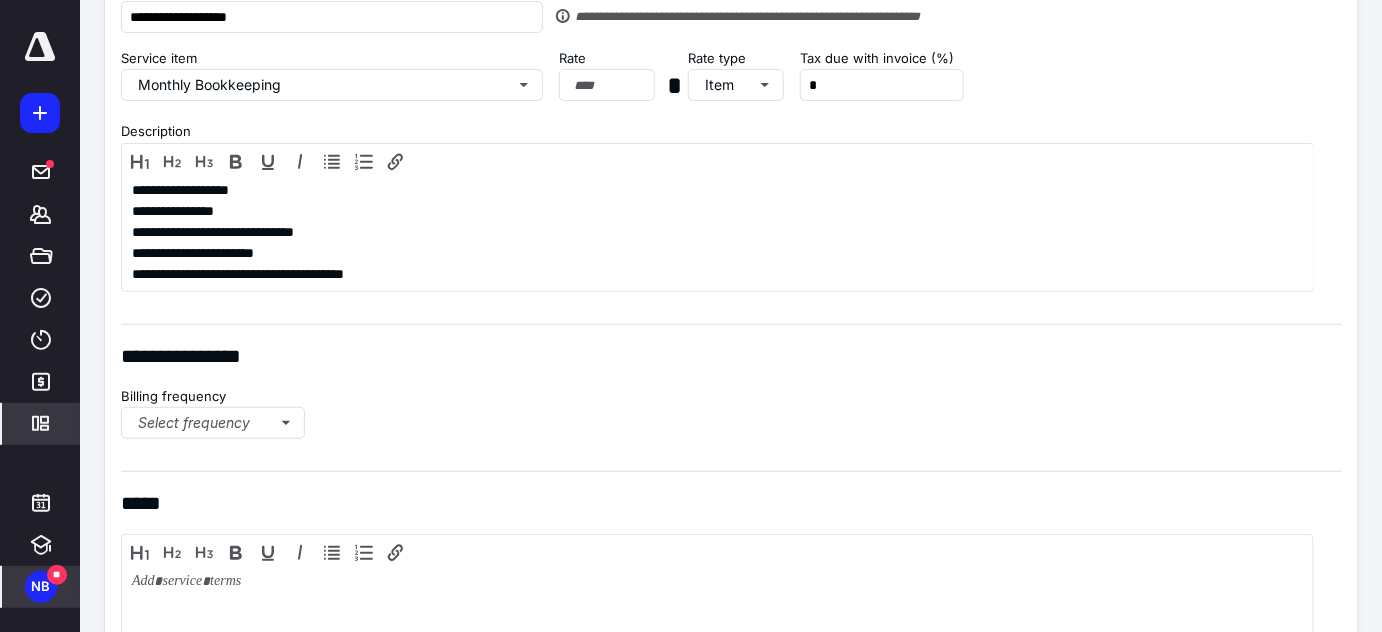 scroll, scrollTop: 181, scrollLeft: 0, axis: vertical 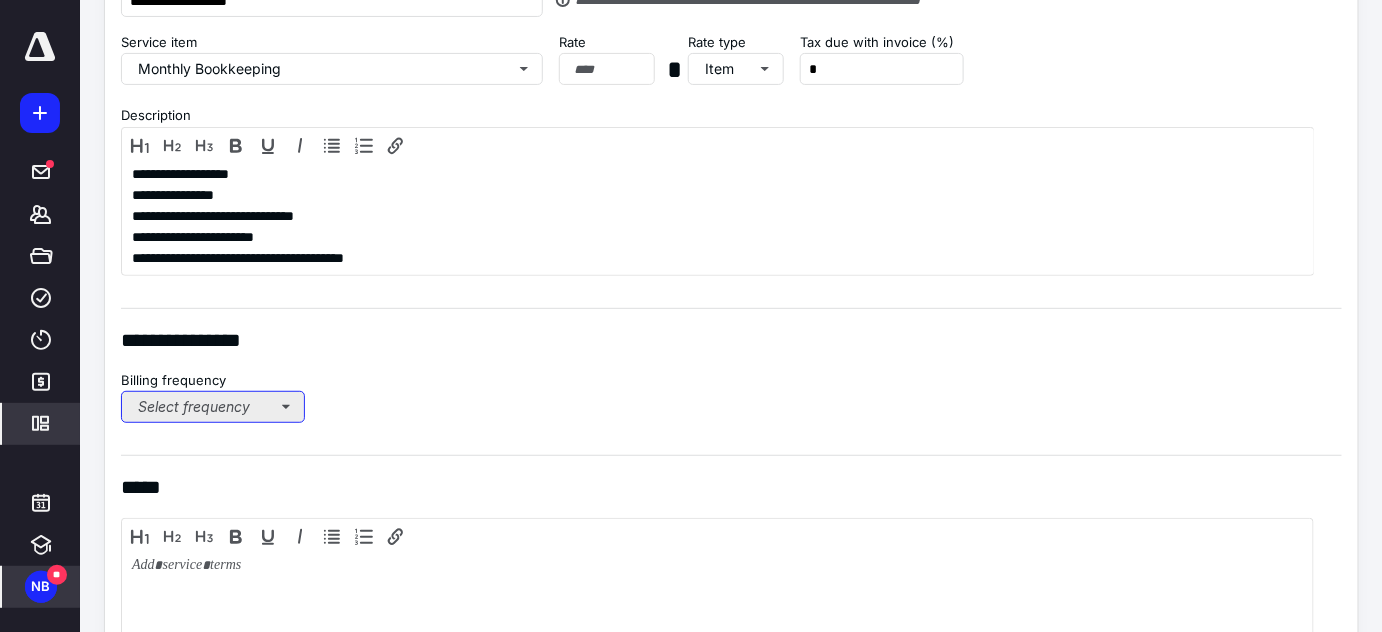 click on "Select frequency" at bounding box center (213, 407) 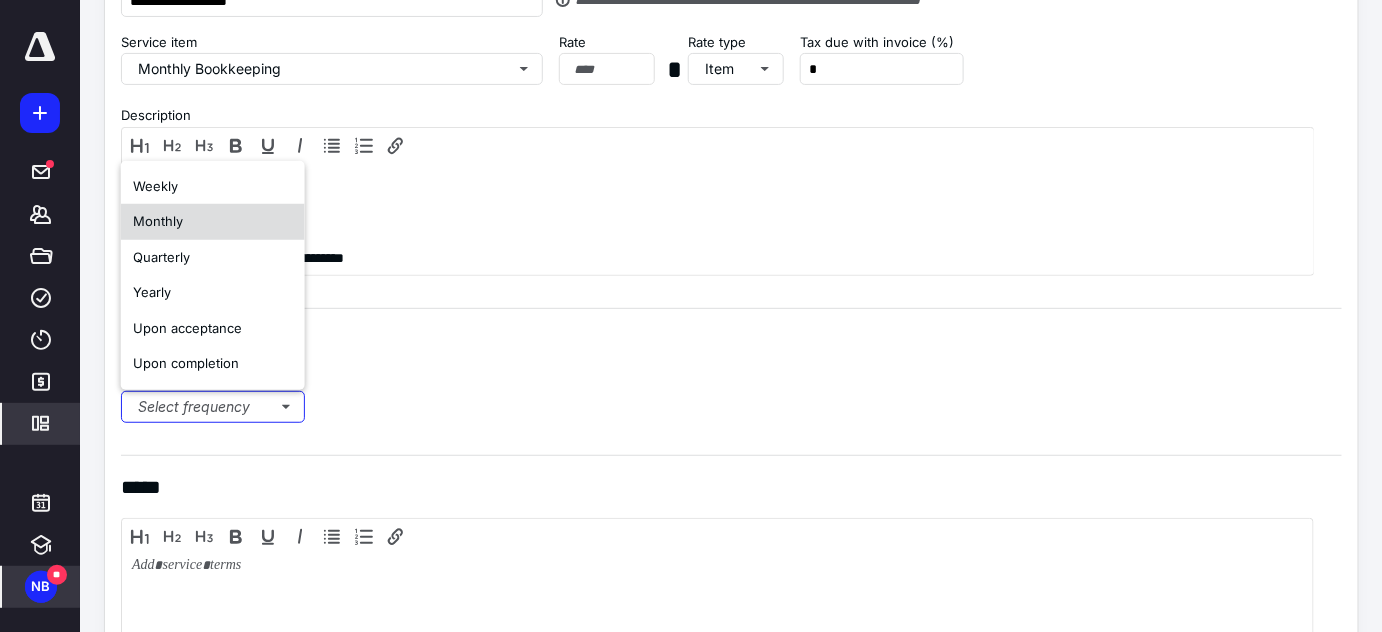 click on "Monthly" at bounding box center [213, 222] 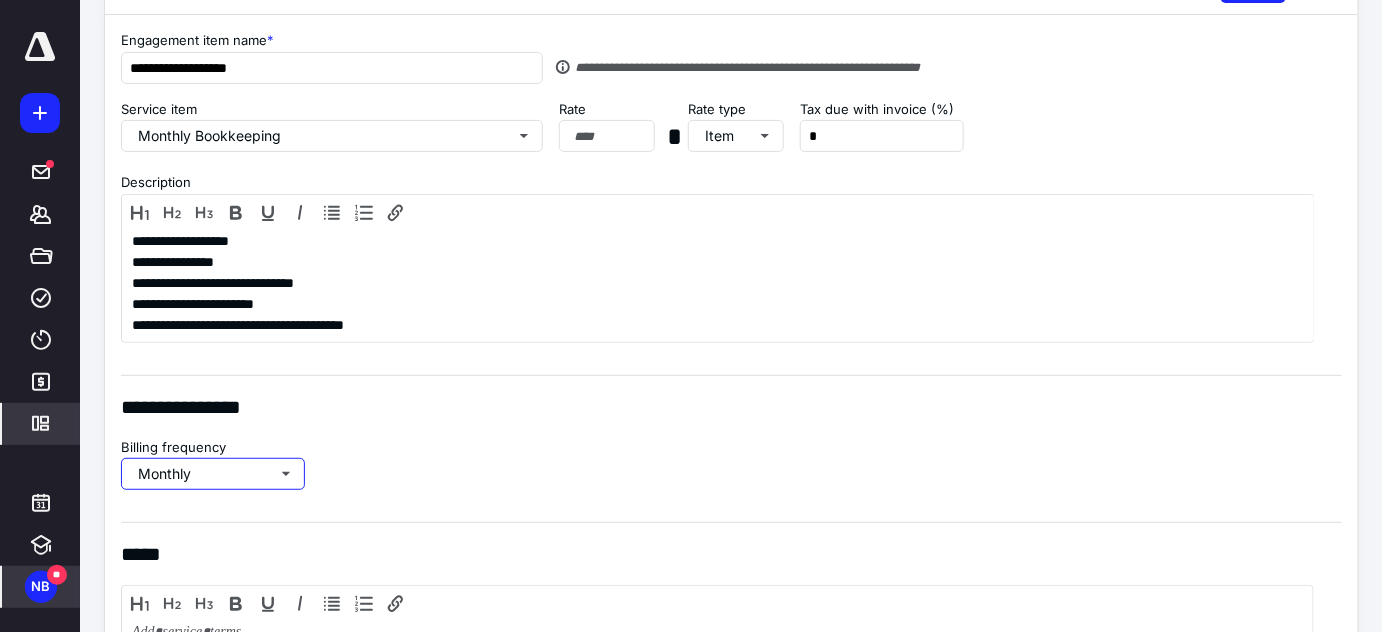 scroll, scrollTop: 0, scrollLeft: 0, axis: both 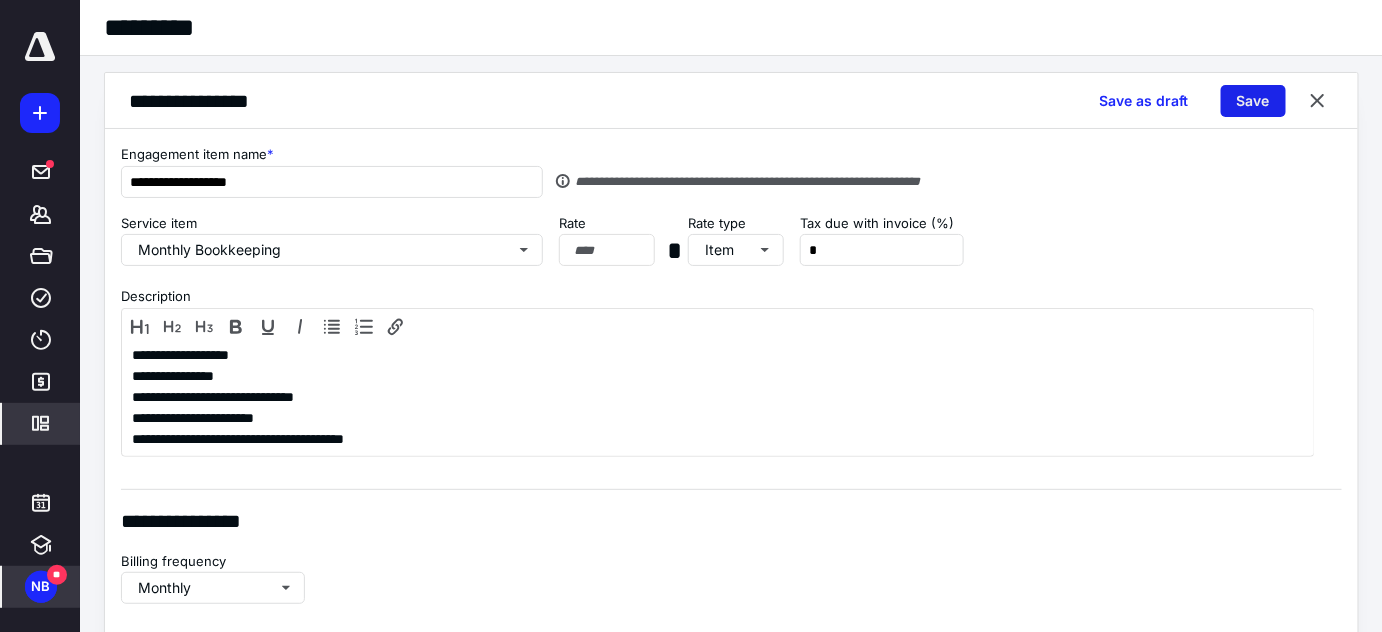 click on "Save" at bounding box center [1253, 101] 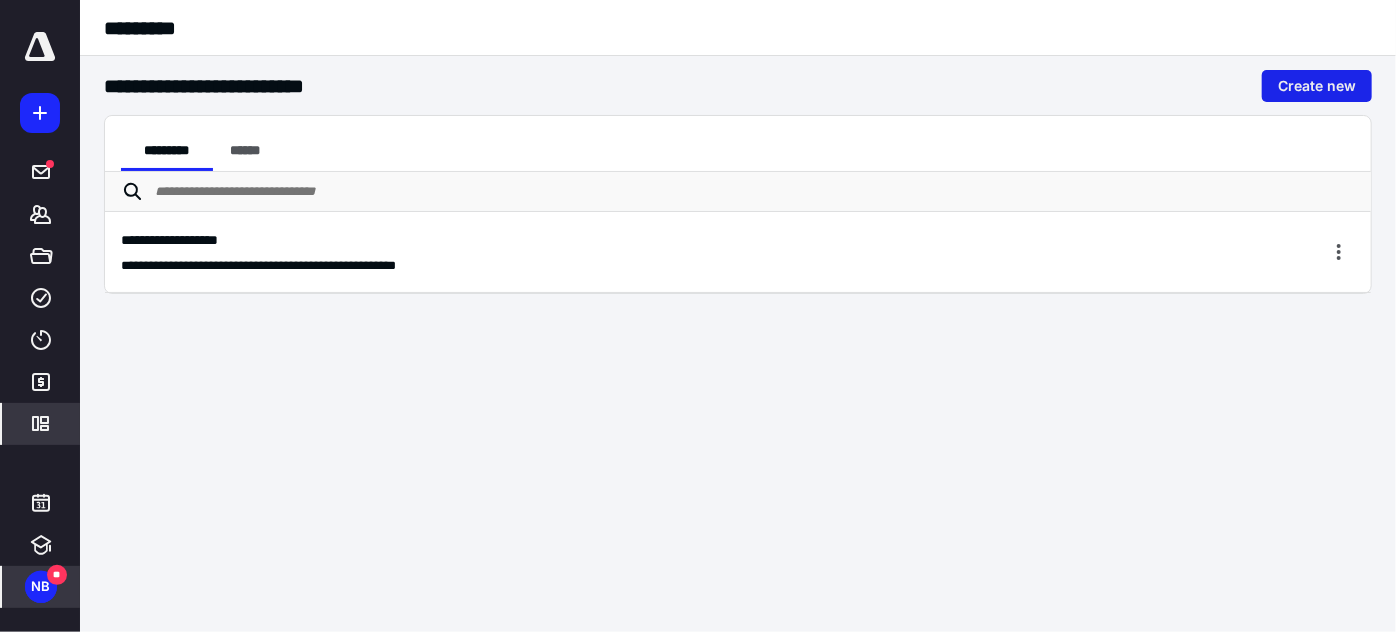 click on "Create new" at bounding box center [1317, 86] 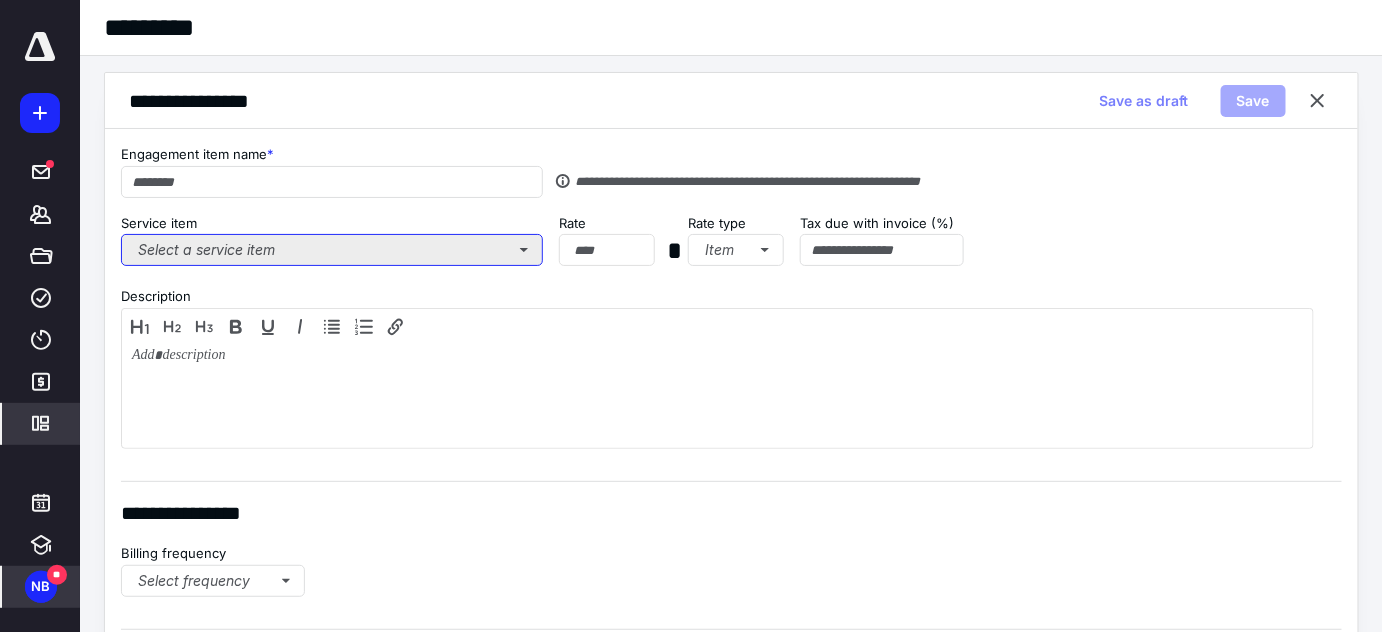 click on "Select a service item" at bounding box center [332, 250] 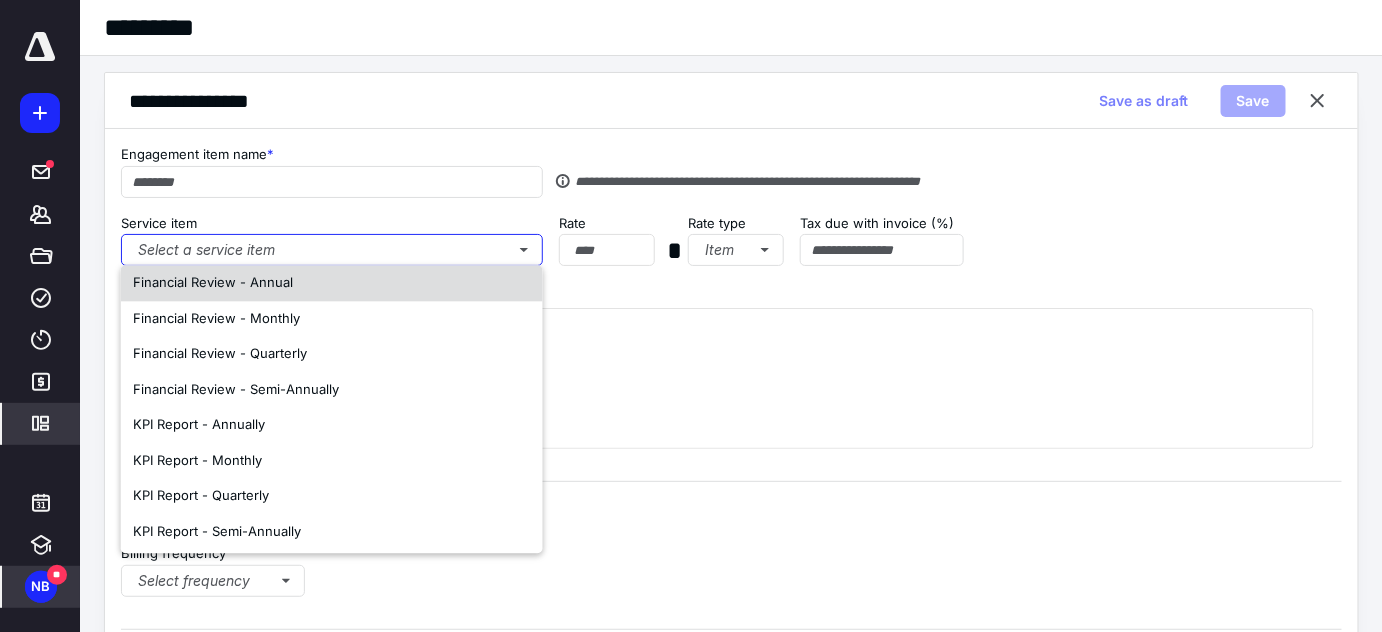 scroll, scrollTop: 181, scrollLeft: 0, axis: vertical 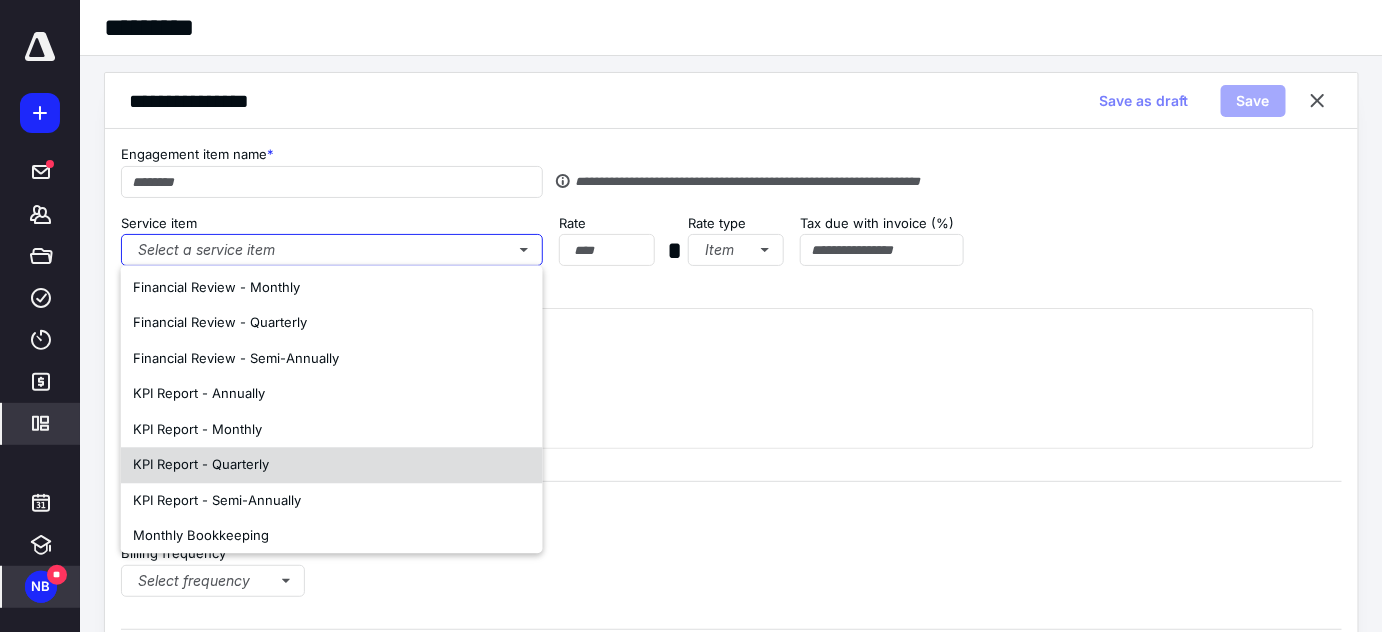 click on "KPI Report - Quarterly" at bounding box center (201, 464) 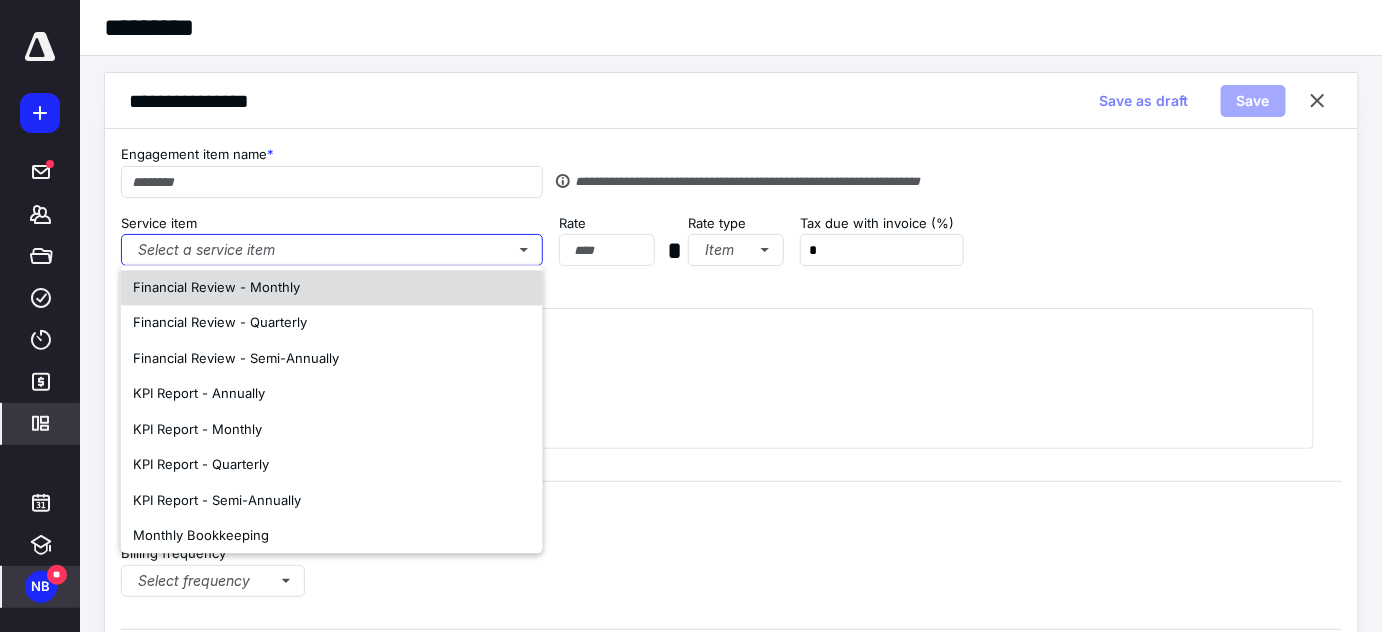 scroll, scrollTop: 0, scrollLeft: 0, axis: both 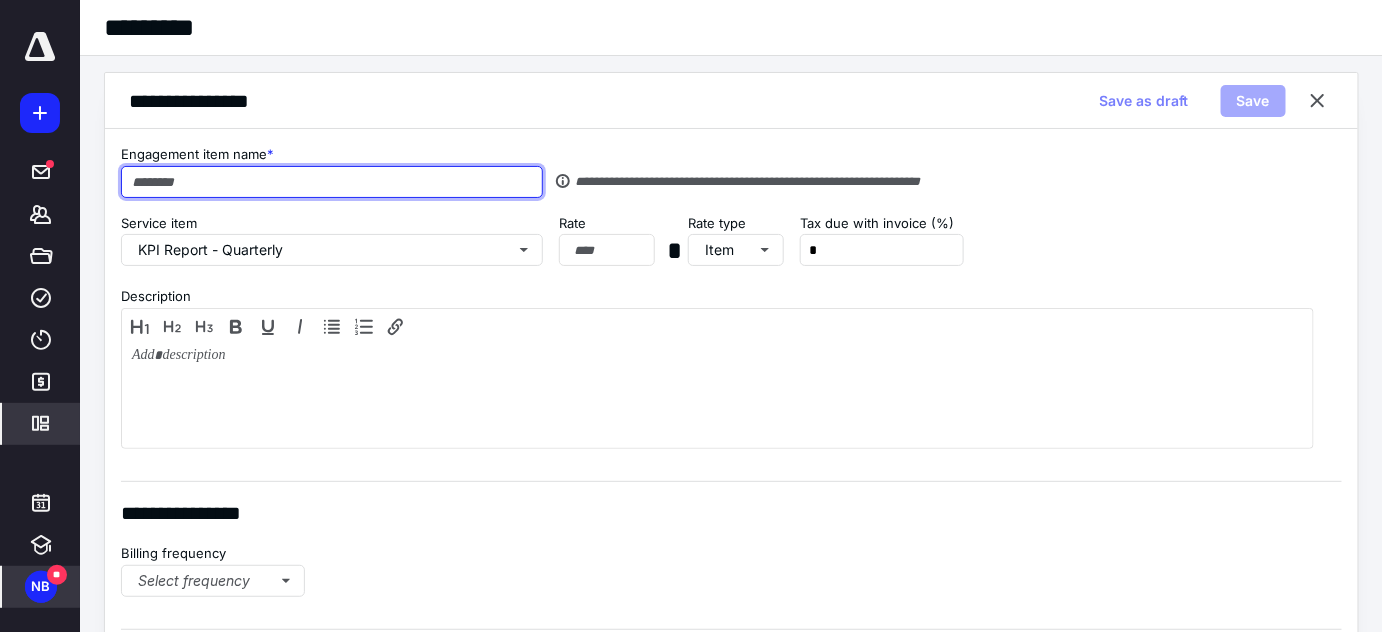 click at bounding box center [332, 182] 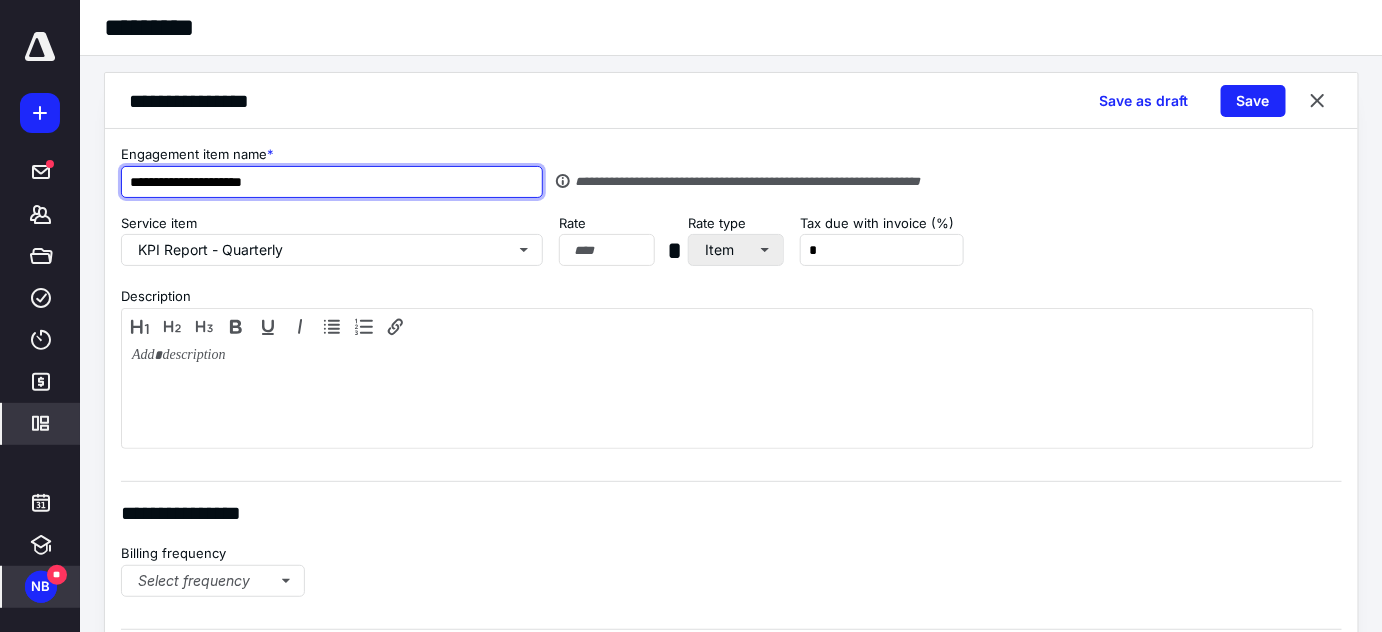 type on "**********" 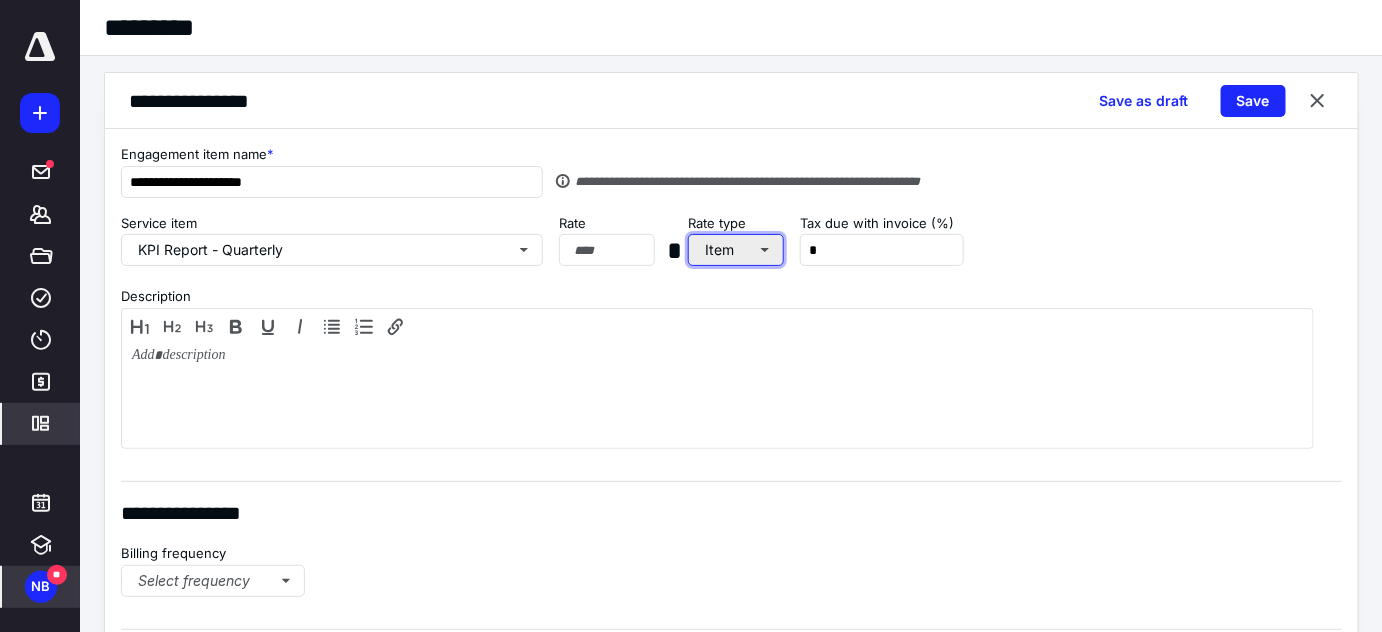 click on "Item" at bounding box center (736, 250) 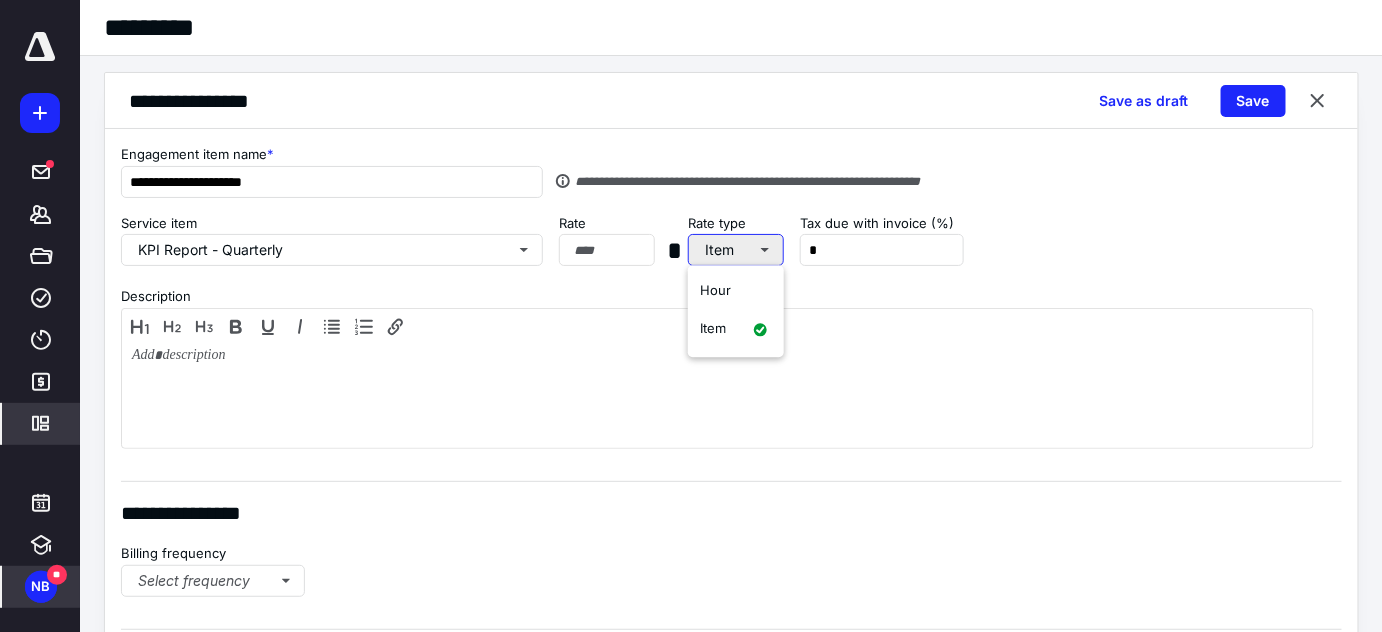 click on "Item" at bounding box center [736, 250] 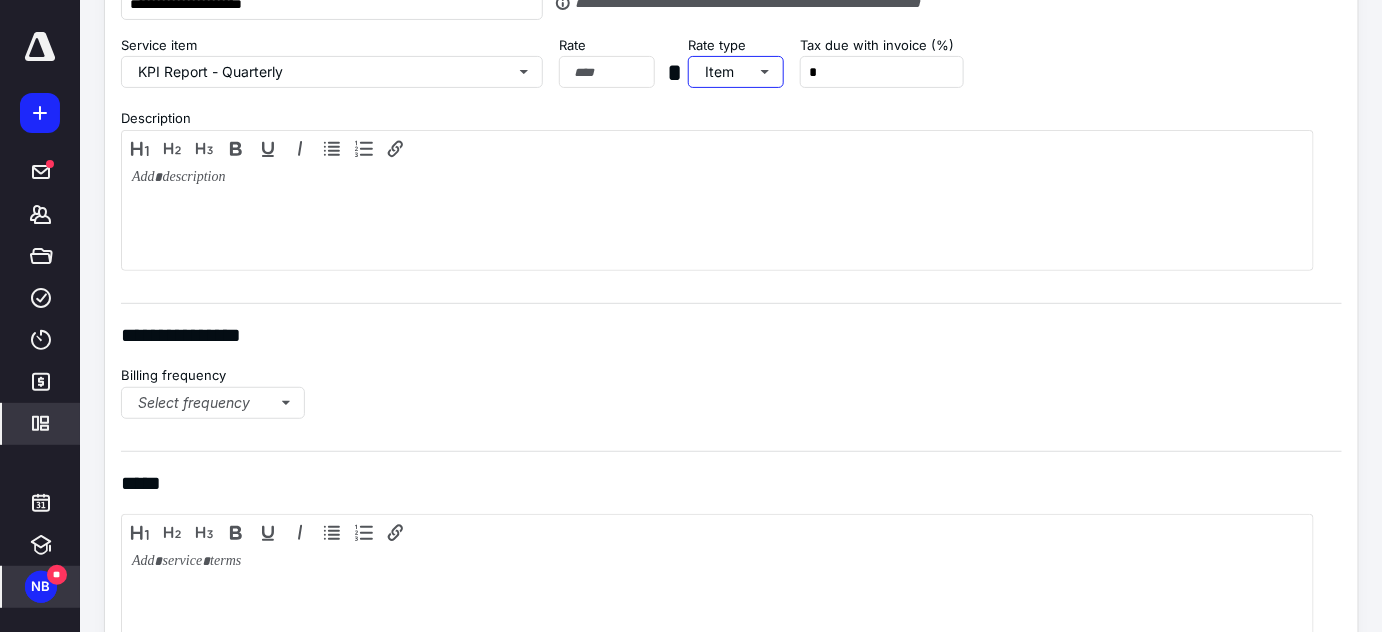 scroll, scrollTop: 181, scrollLeft: 0, axis: vertical 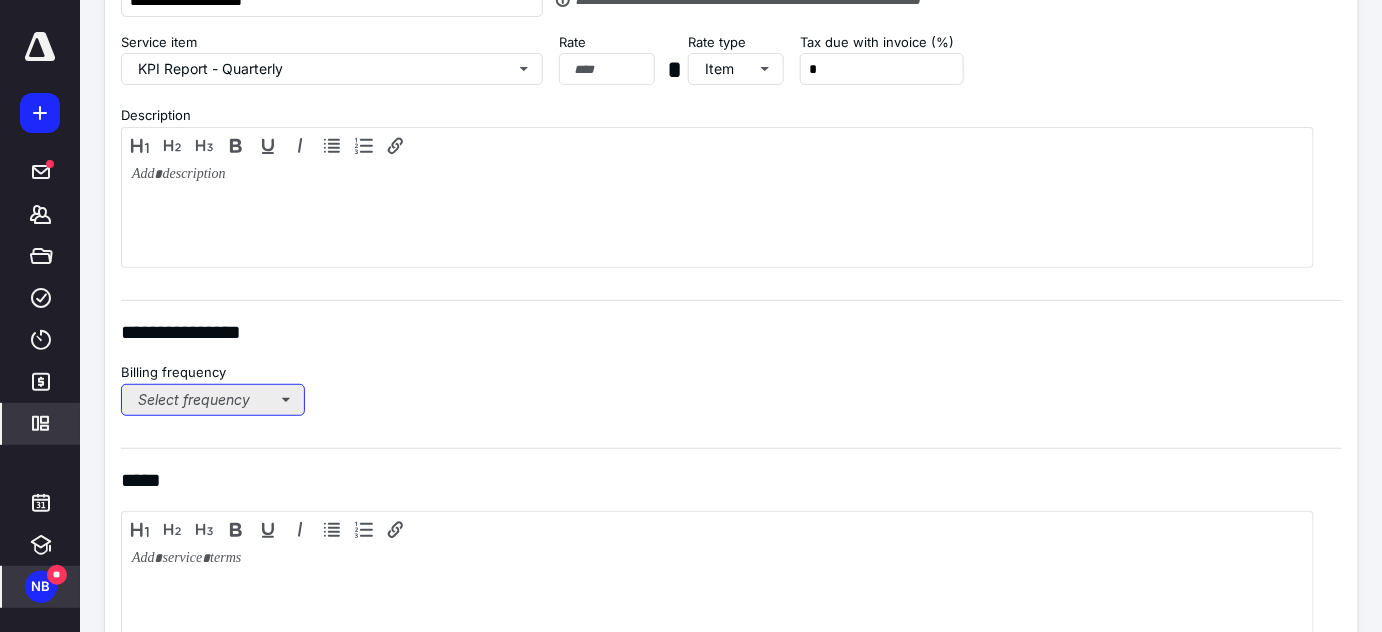 click on "Select frequency" at bounding box center [213, 400] 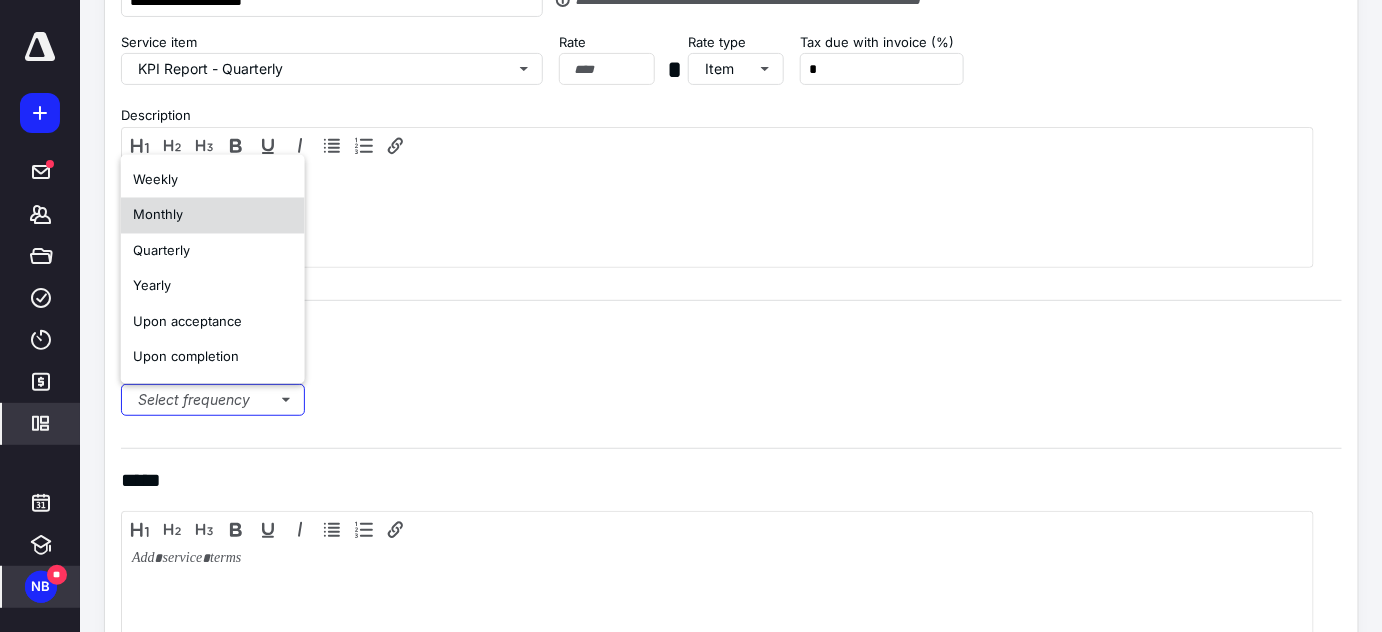 click on "Monthly" at bounding box center [213, 216] 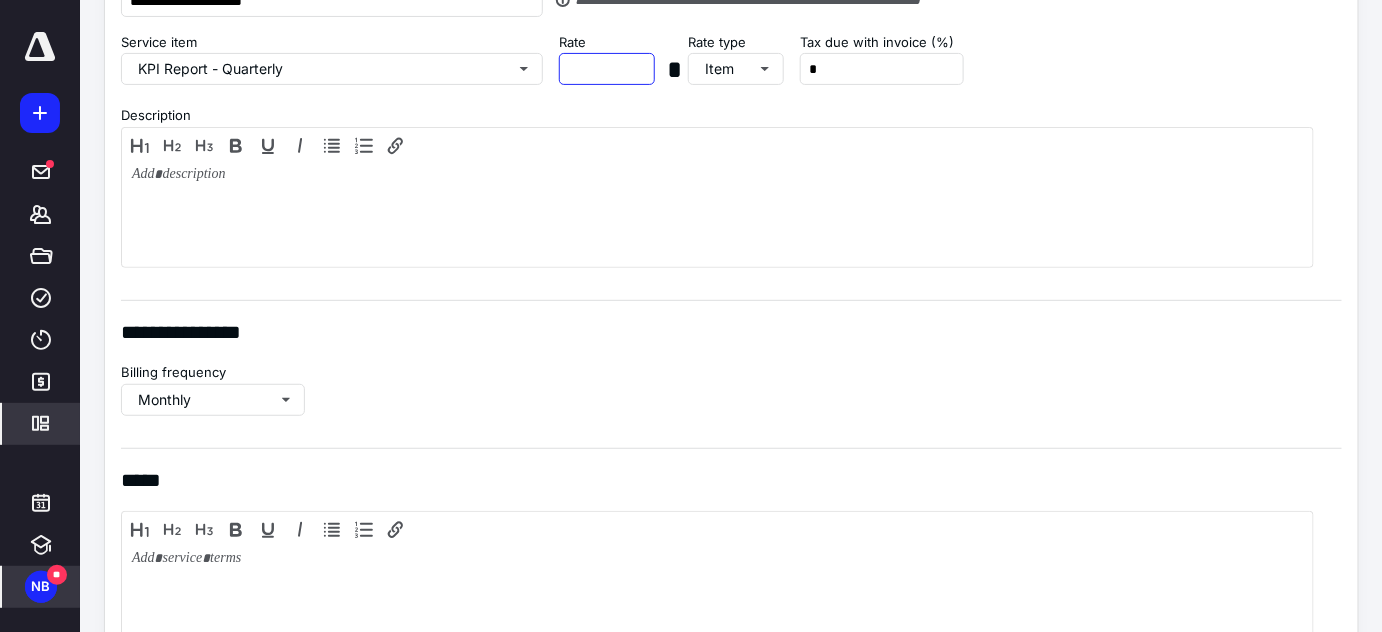 click on "Rate" at bounding box center [607, 70] 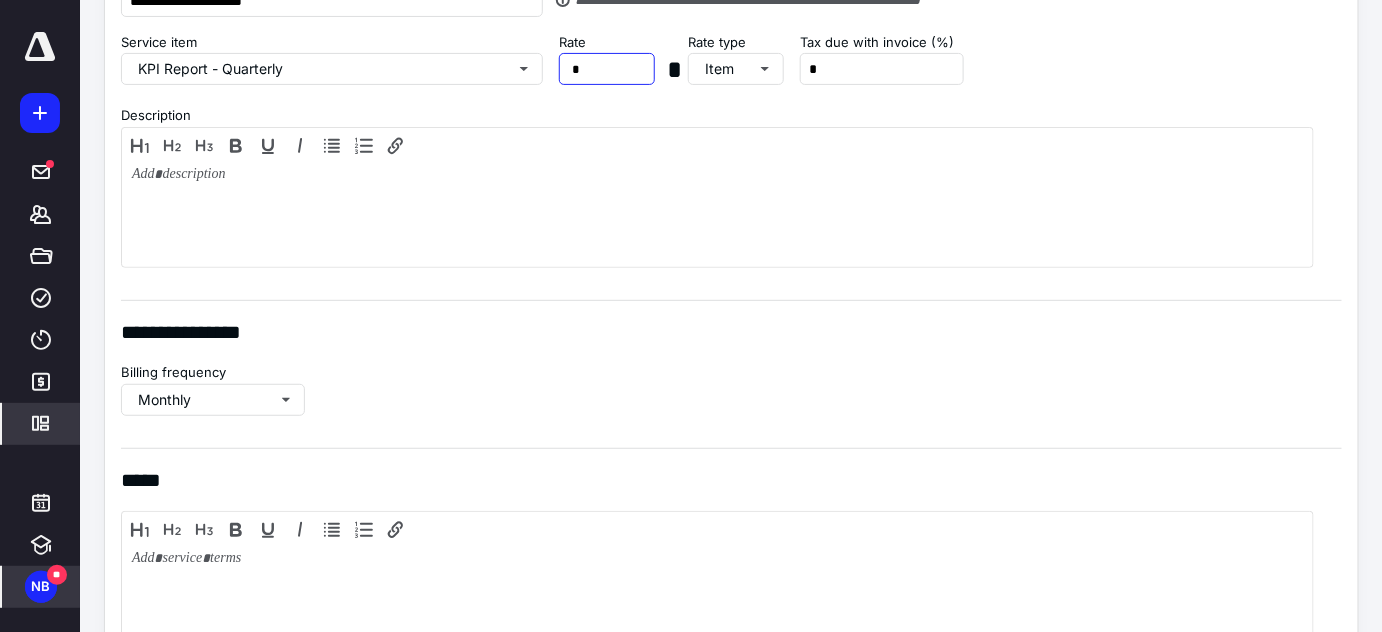 type on "**" 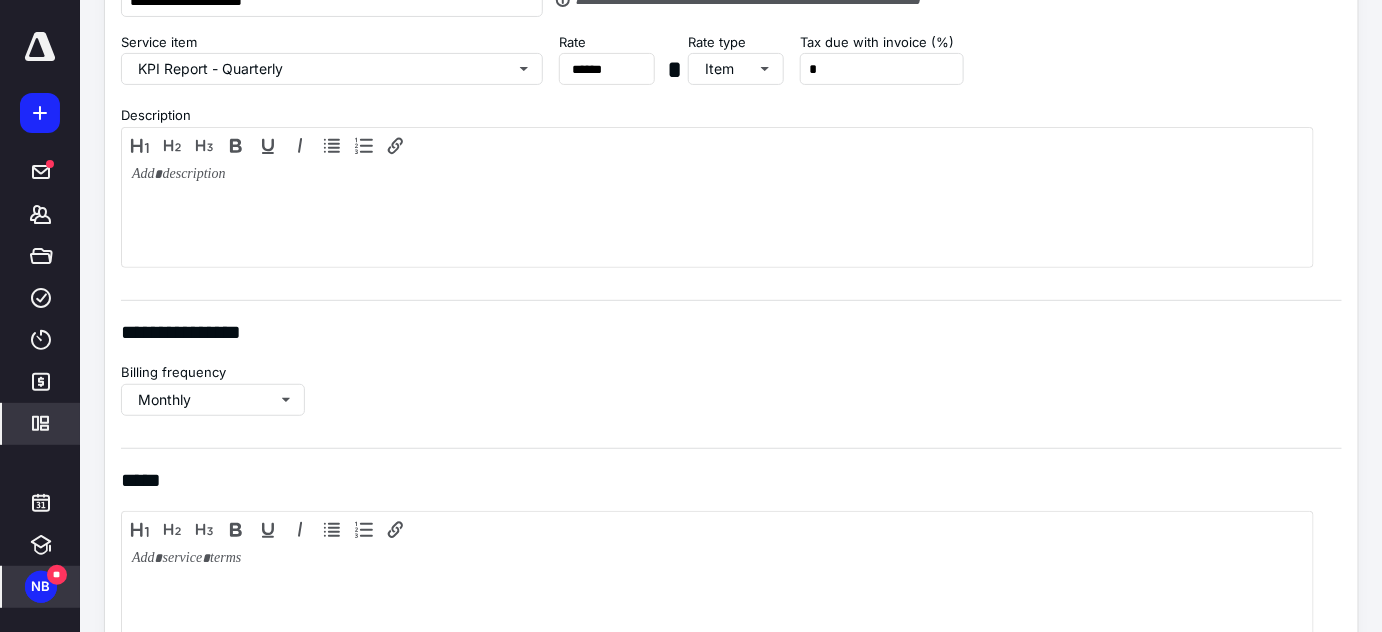 click on "Service item KPI Report - Quarterly Rate ** * Rate type Item Tax due with invoice (%) *" at bounding box center (731, 70) 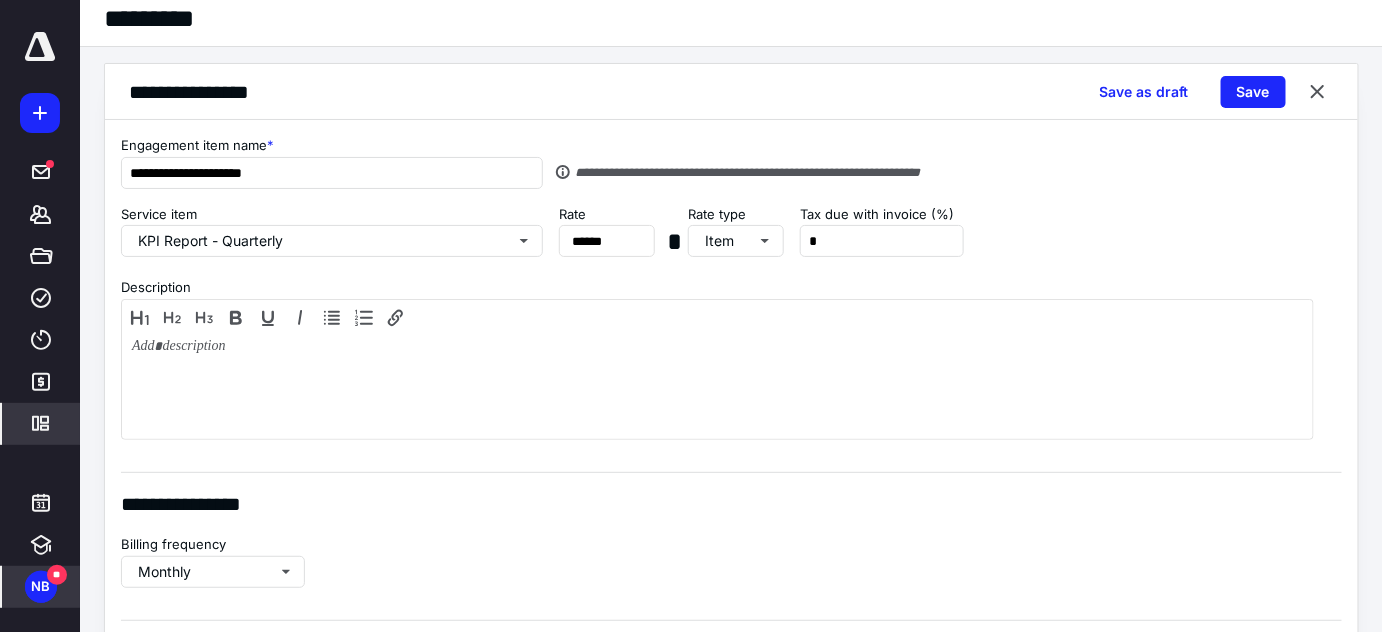 scroll, scrollTop: 0, scrollLeft: 0, axis: both 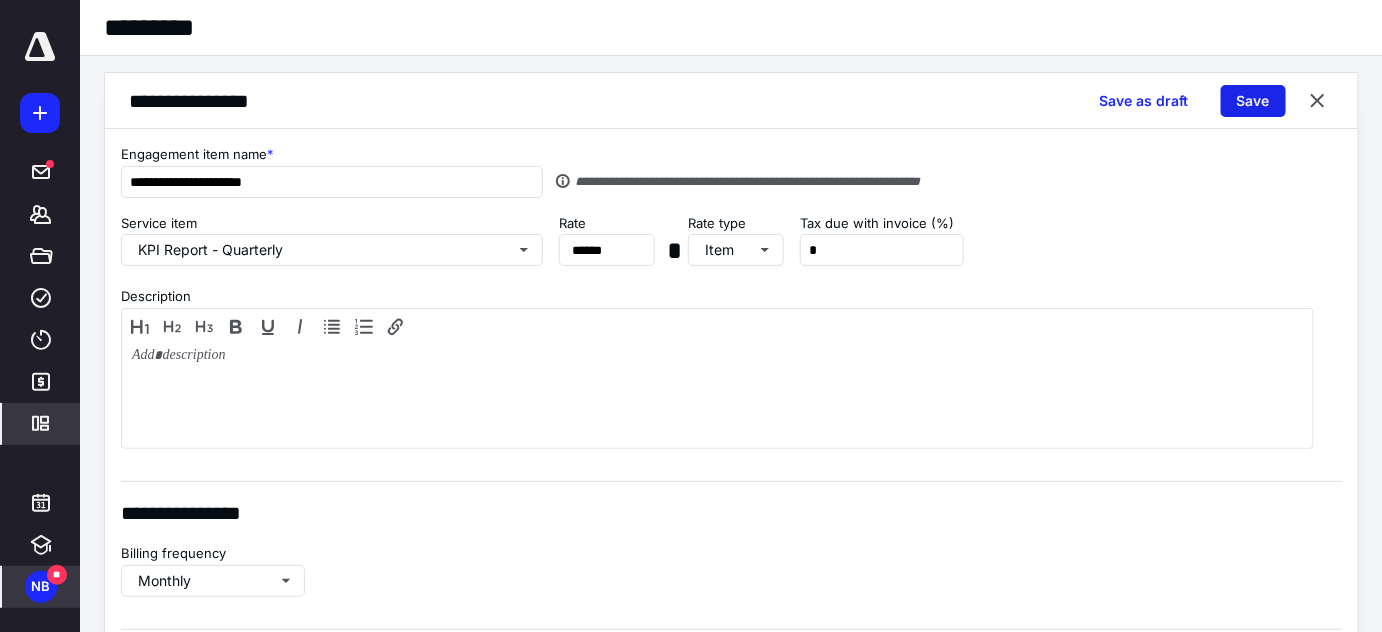 click on "Save" at bounding box center (1253, 101) 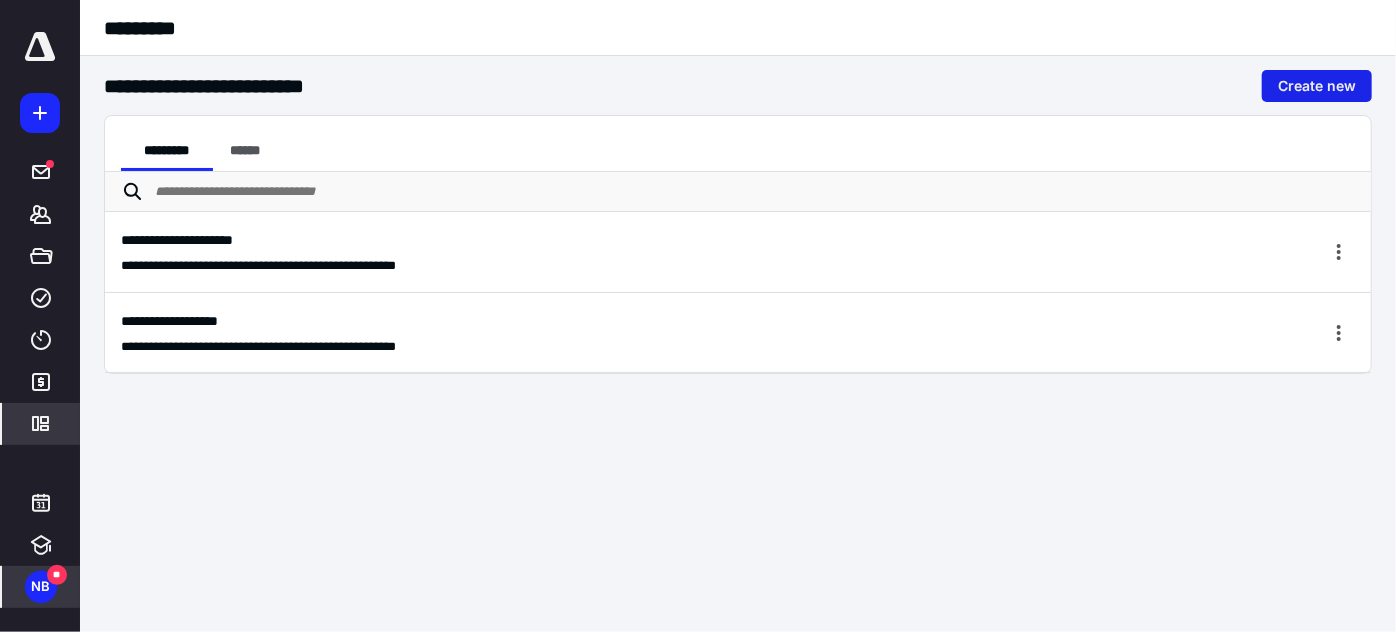 click on "Create new" at bounding box center (1317, 86) 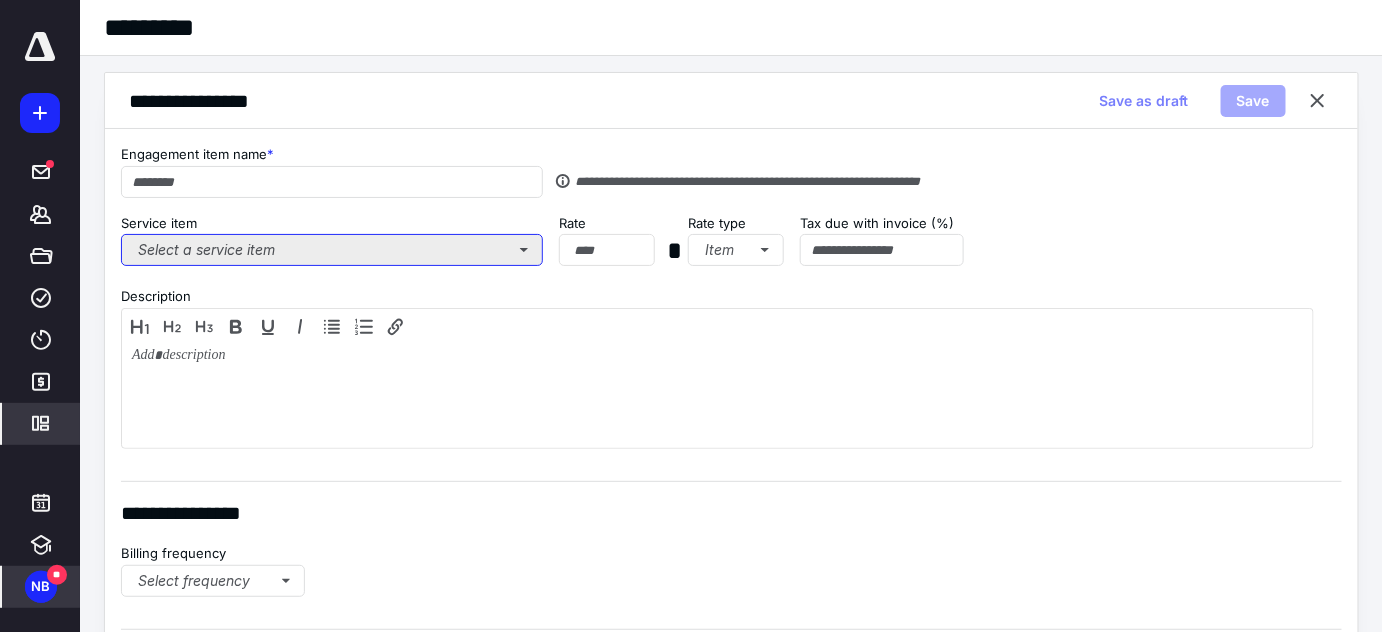 click on "Select a service item" at bounding box center (332, 250) 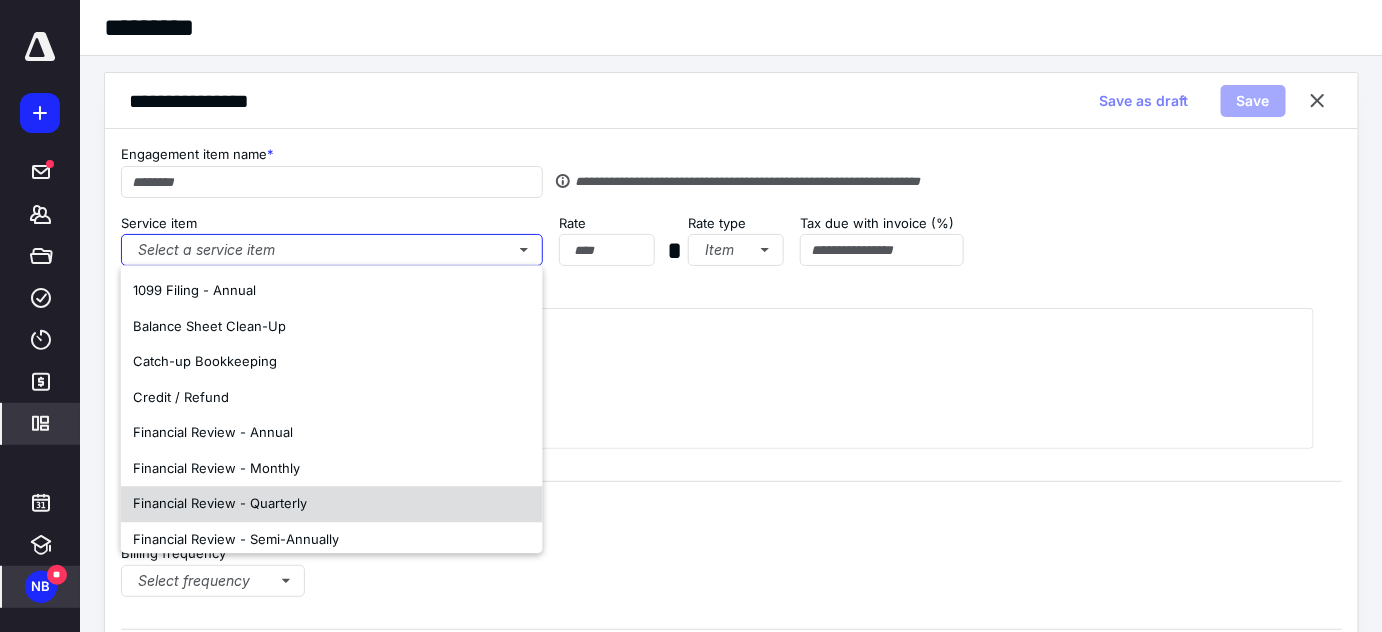 click on "Financial Review - Quarterly" at bounding box center [220, 503] 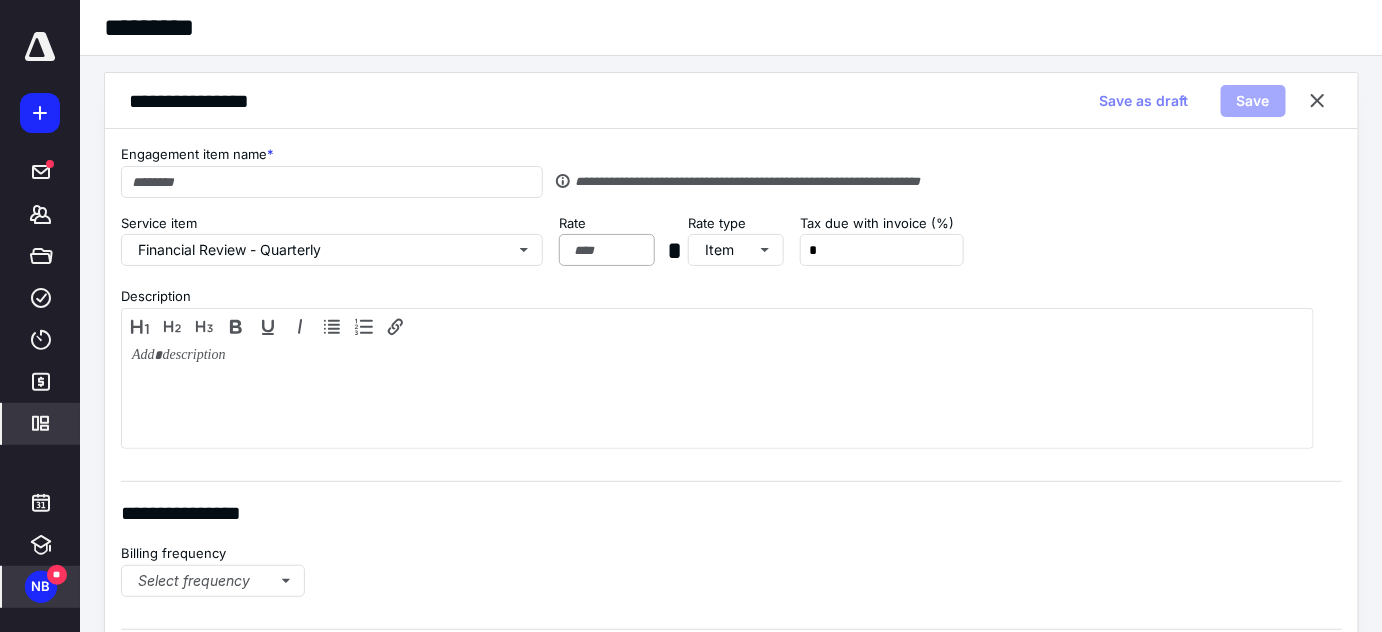 click on "Rate" at bounding box center (607, 251) 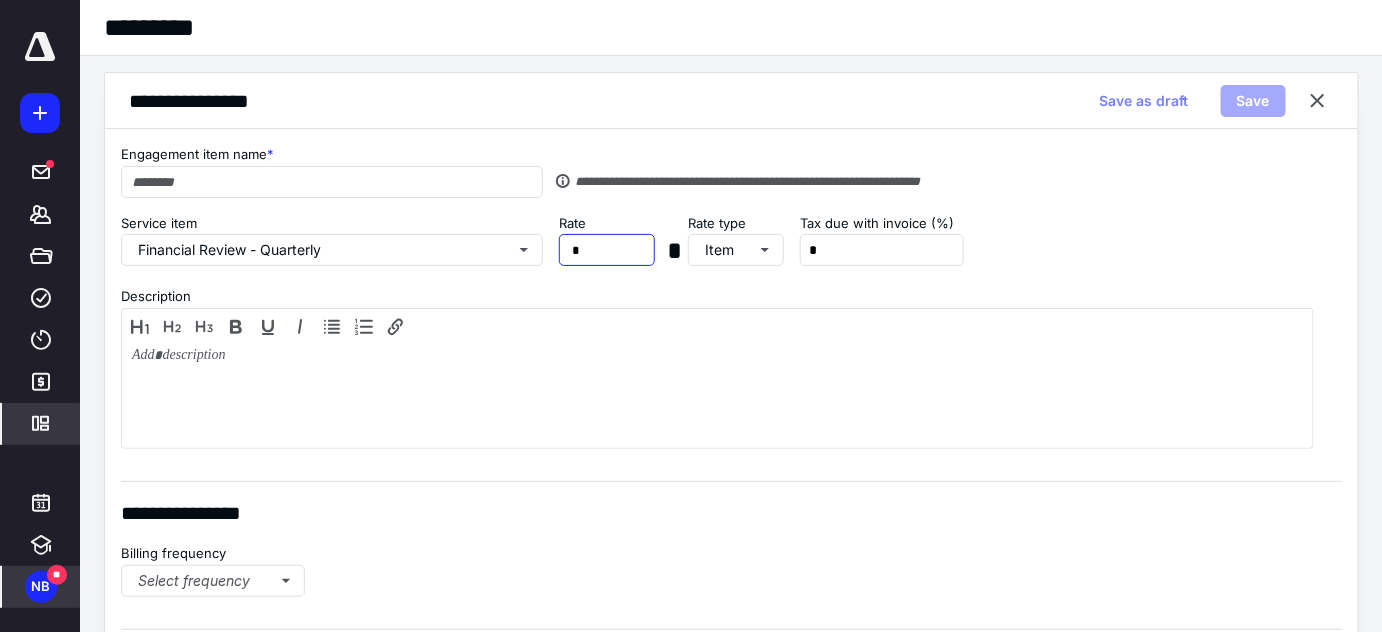 type on "**" 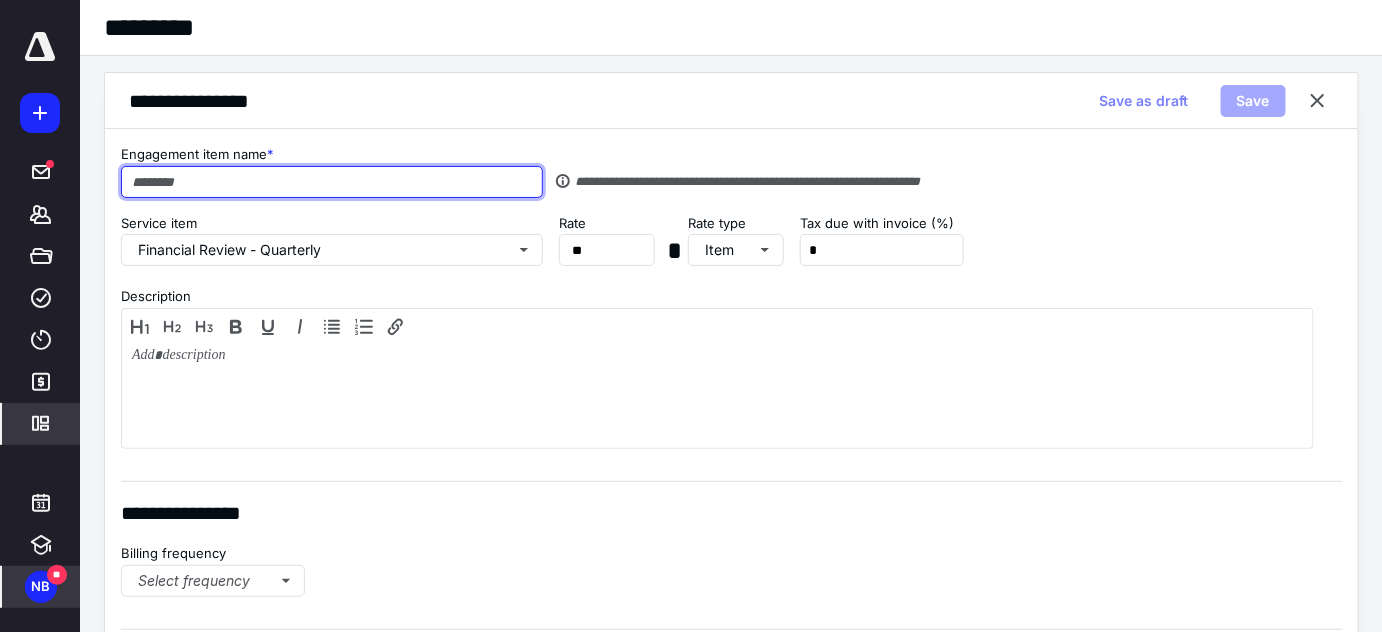 click at bounding box center (332, 182) 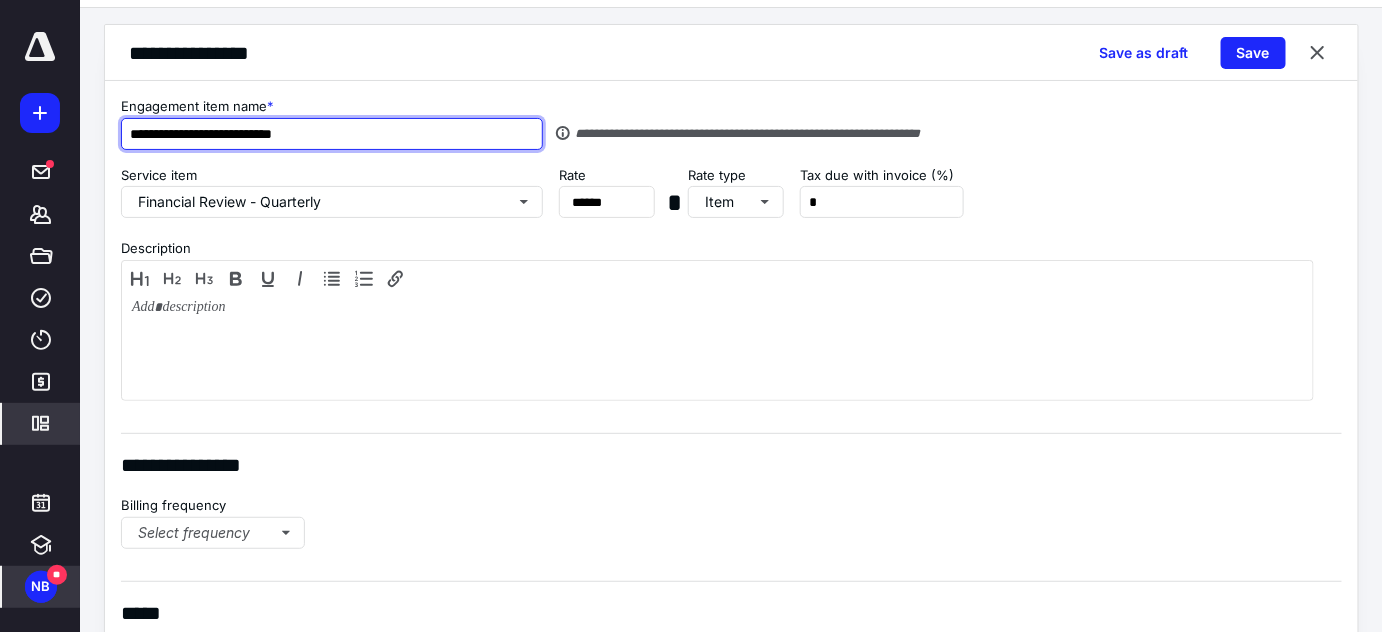 scroll, scrollTop: 90, scrollLeft: 0, axis: vertical 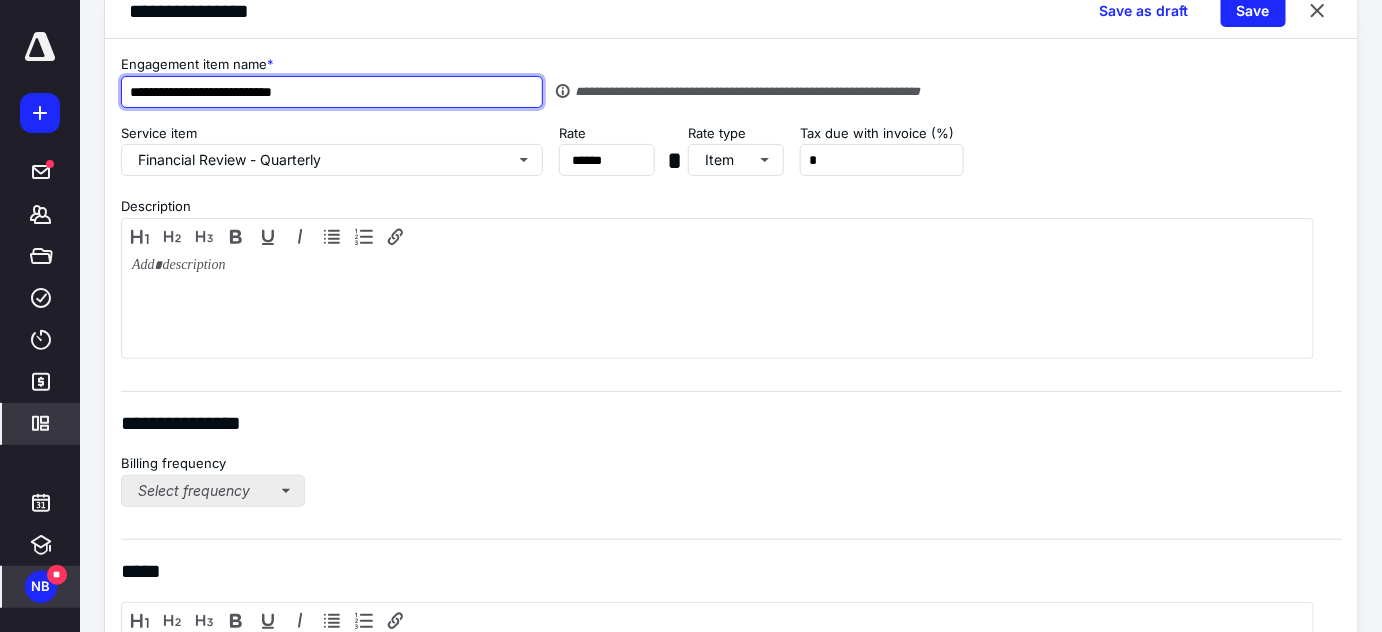 type on "**********" 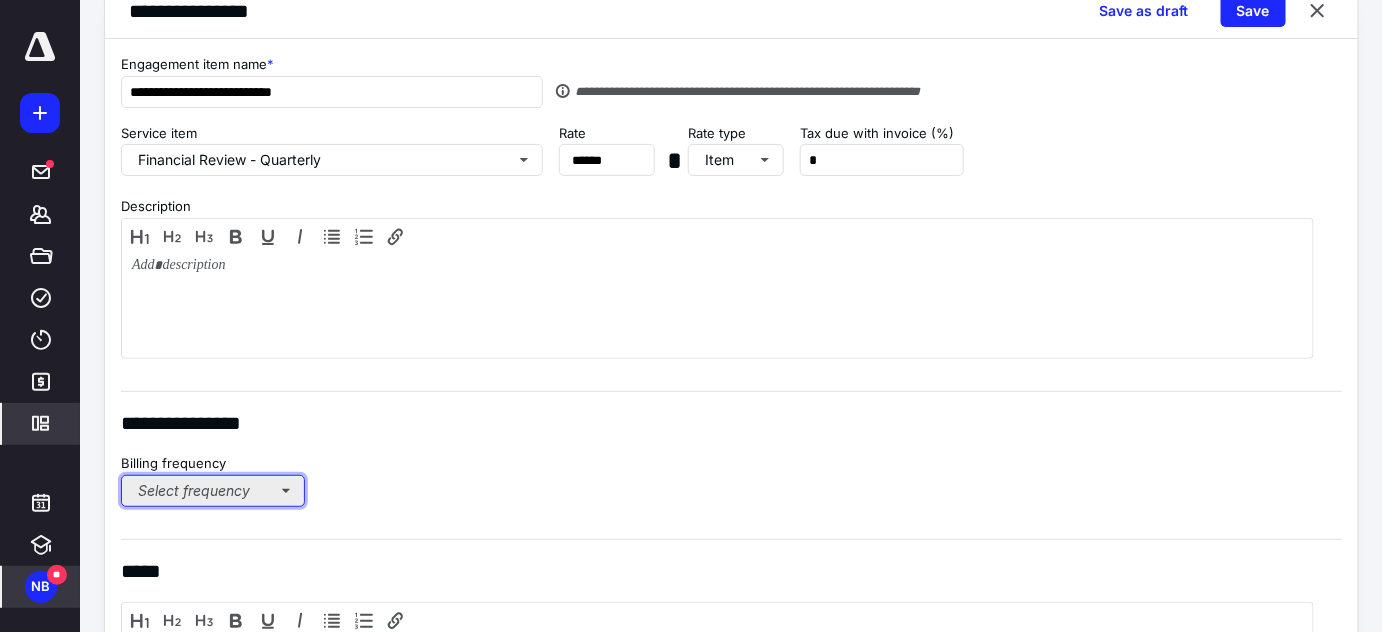 click on "Select frequency" at bounding box center (213, 491) 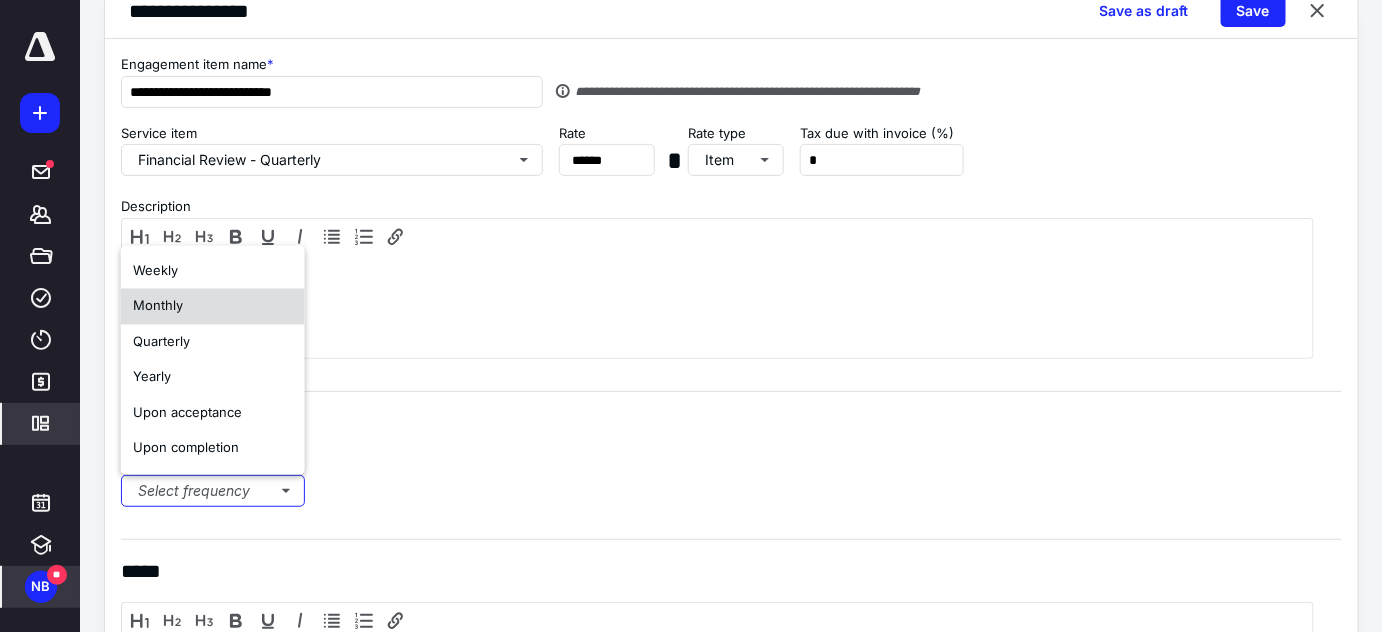 click on "Monthly" at bounding box center [158, 306] 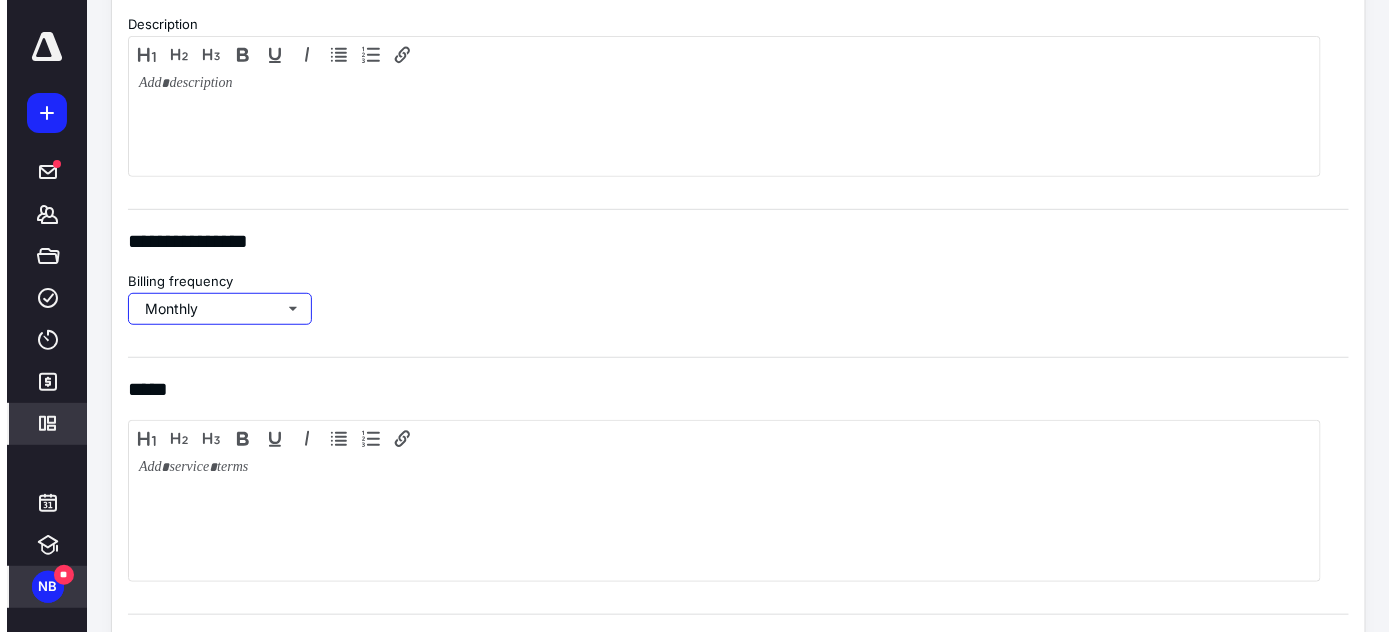 scroll, scrollTop: 0, scrollLeft: 0, axis: both 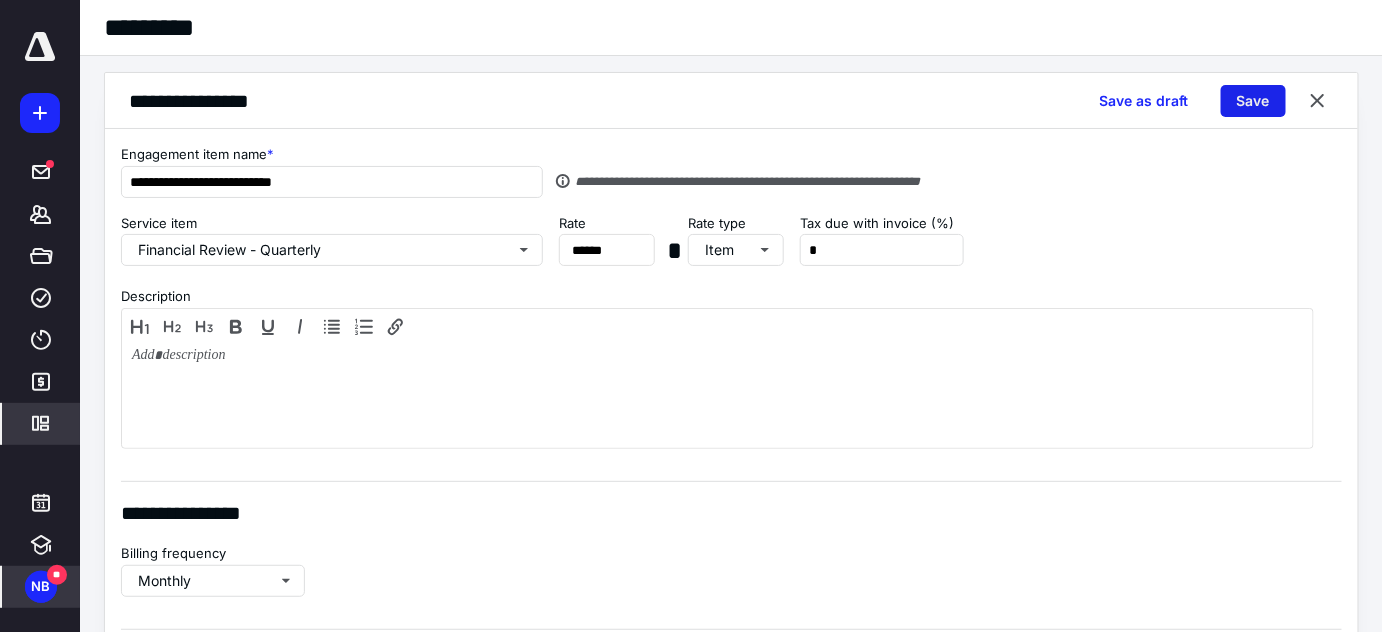 click on "Save" at bounding box center (1253, 101) 